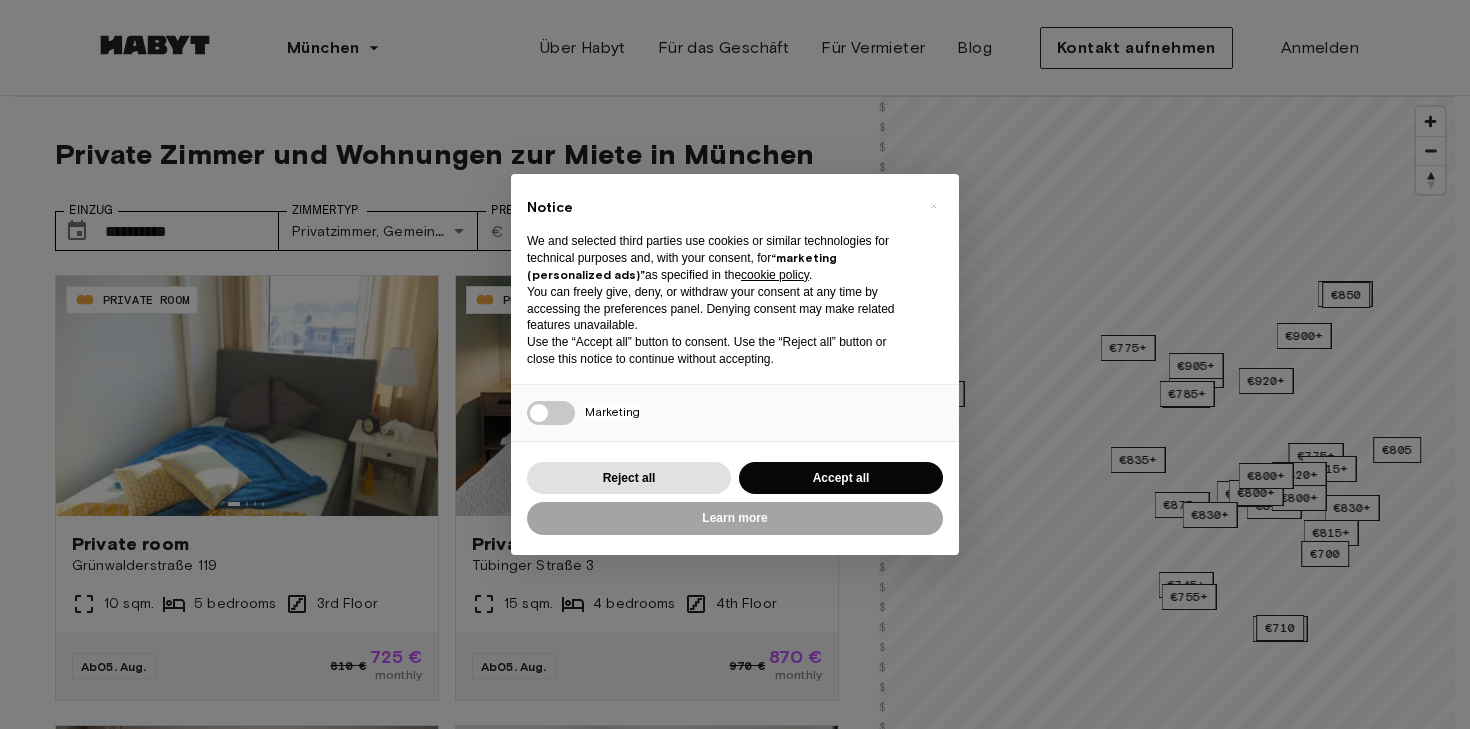 scroll, scrollTop: 0, scrollLeft: 0, axis: both 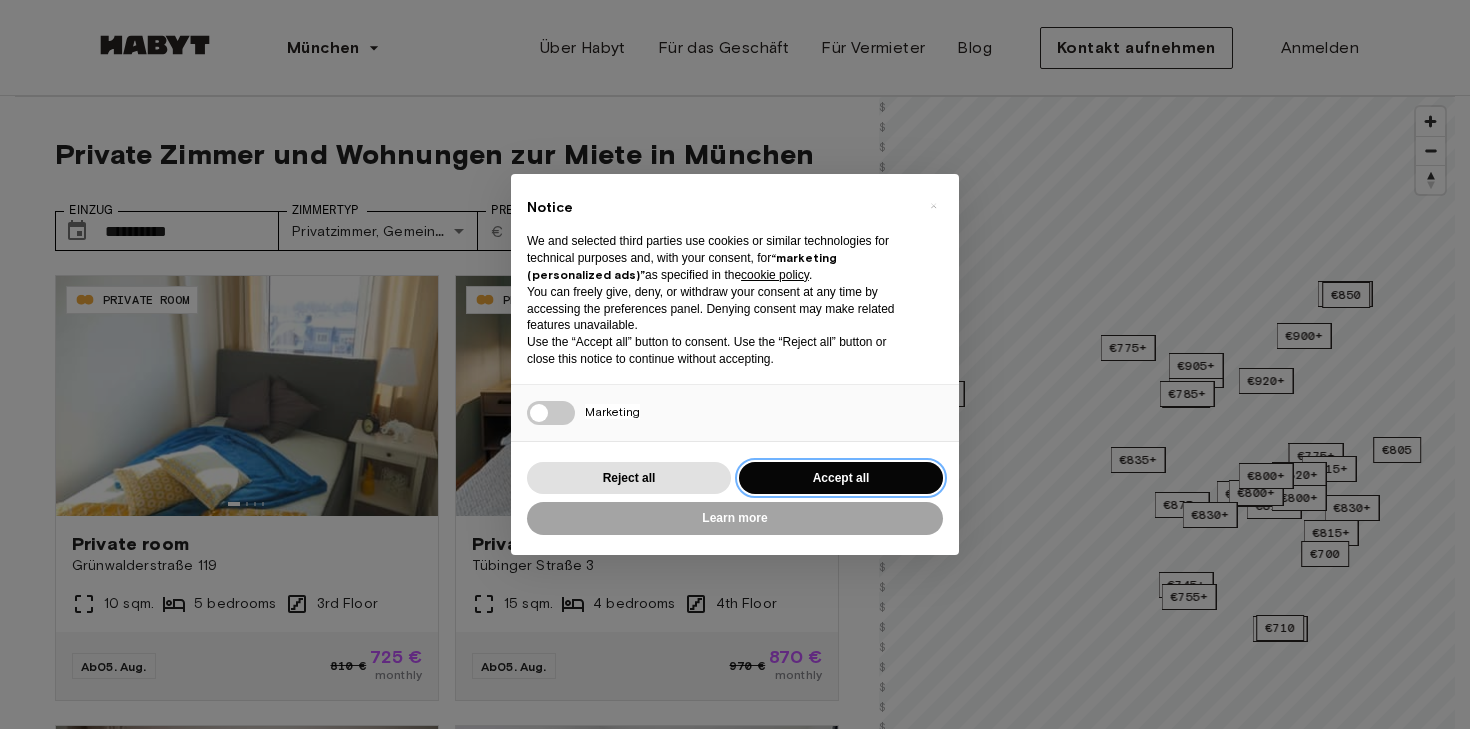 click on "Accept all" at bounding box center [841, 478] 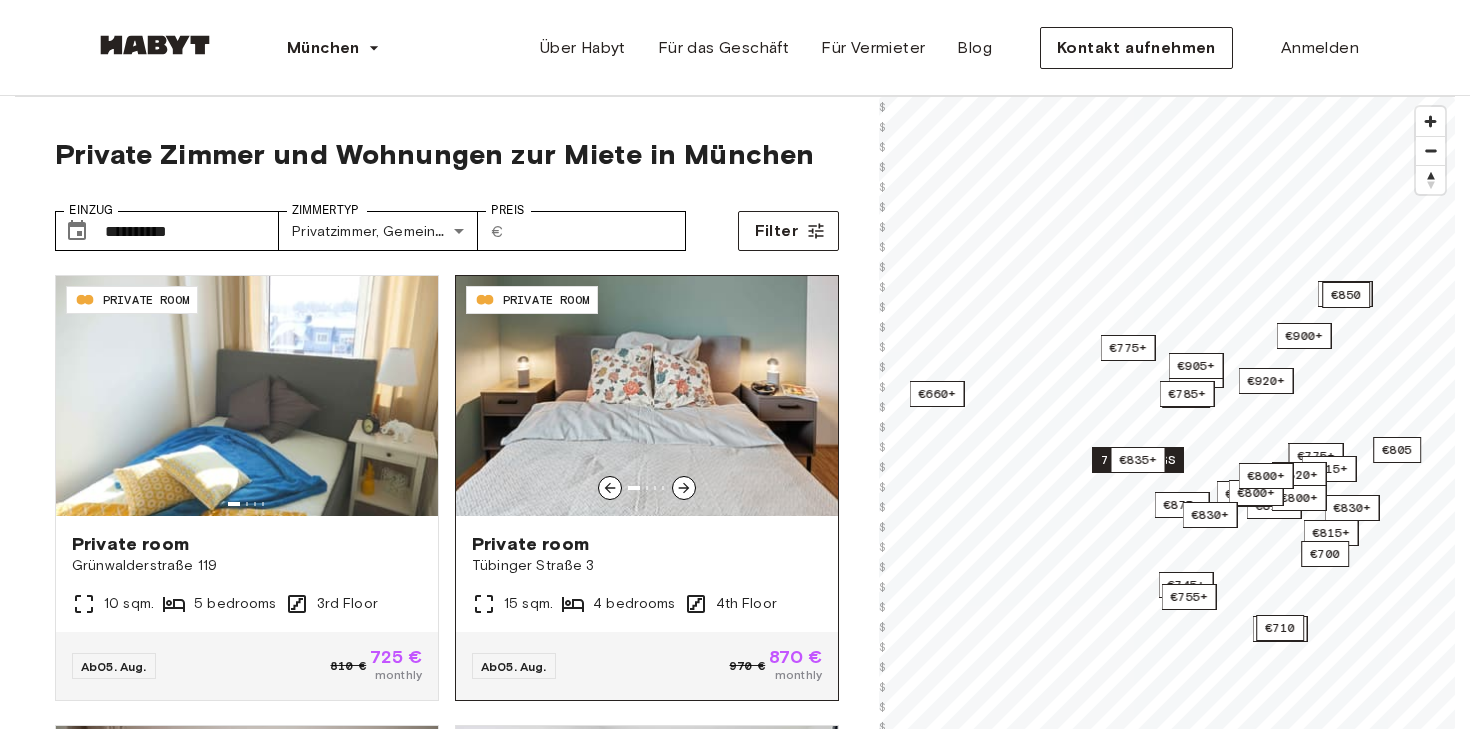 scroll, scrollTop: 0, scrollLeft: 0, axis: both 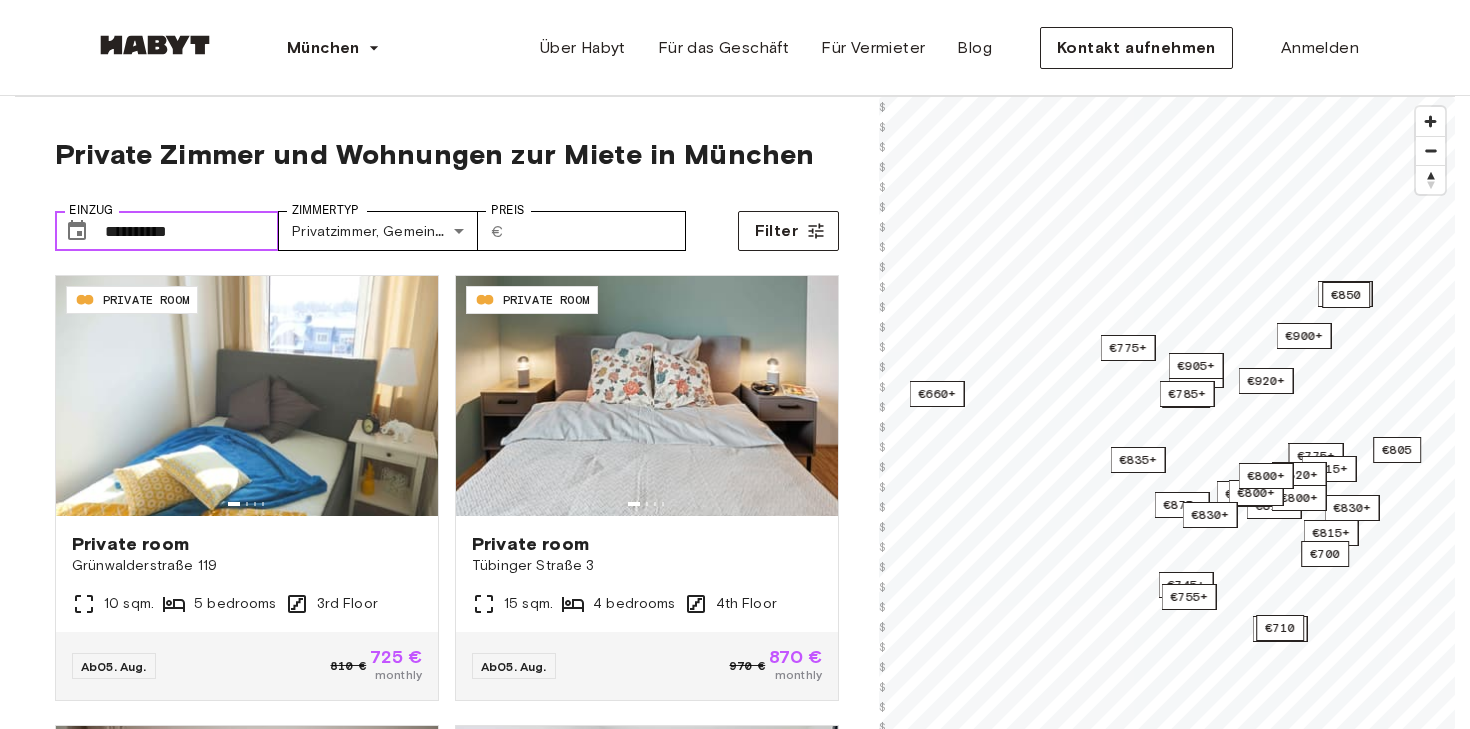 click on "**********" at bounding box center (192, 231) 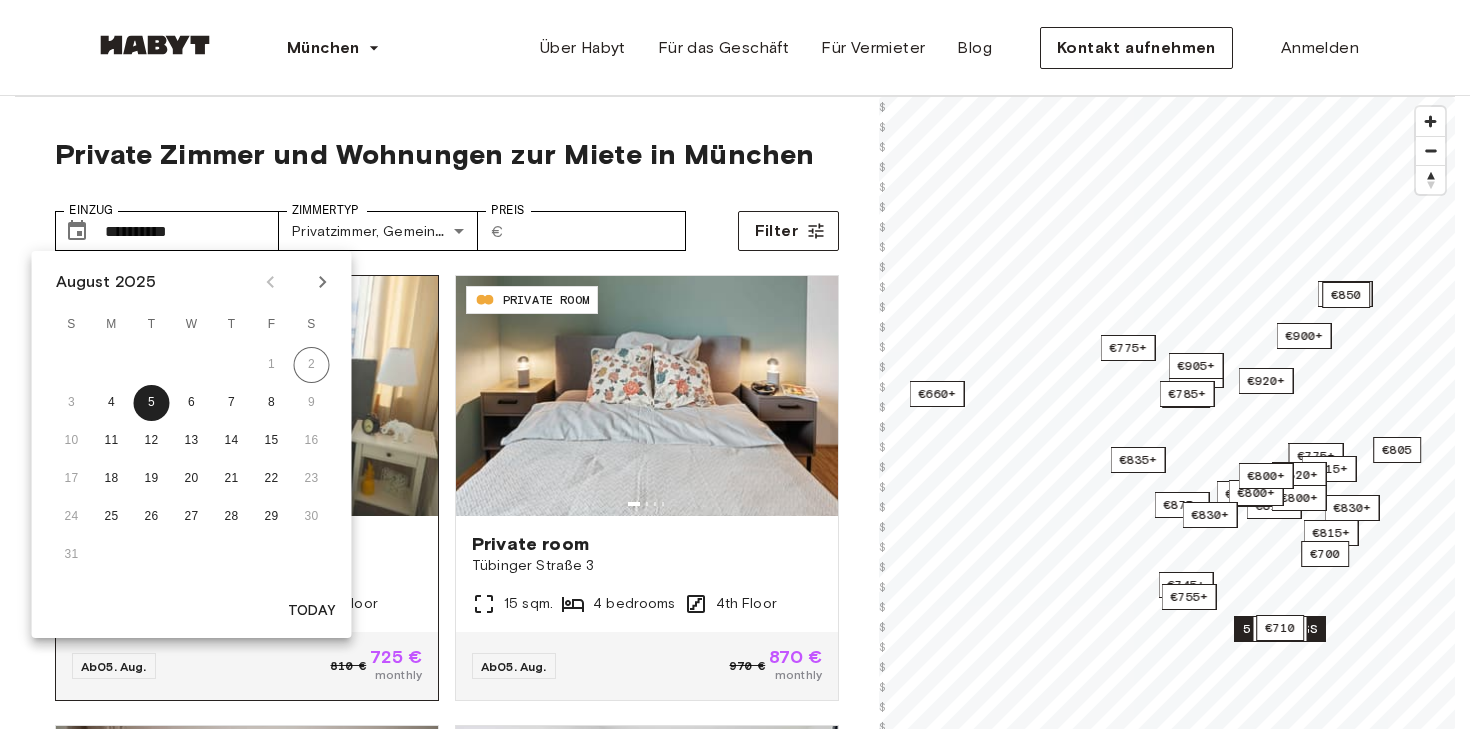 click at bounding box center [247, 396] 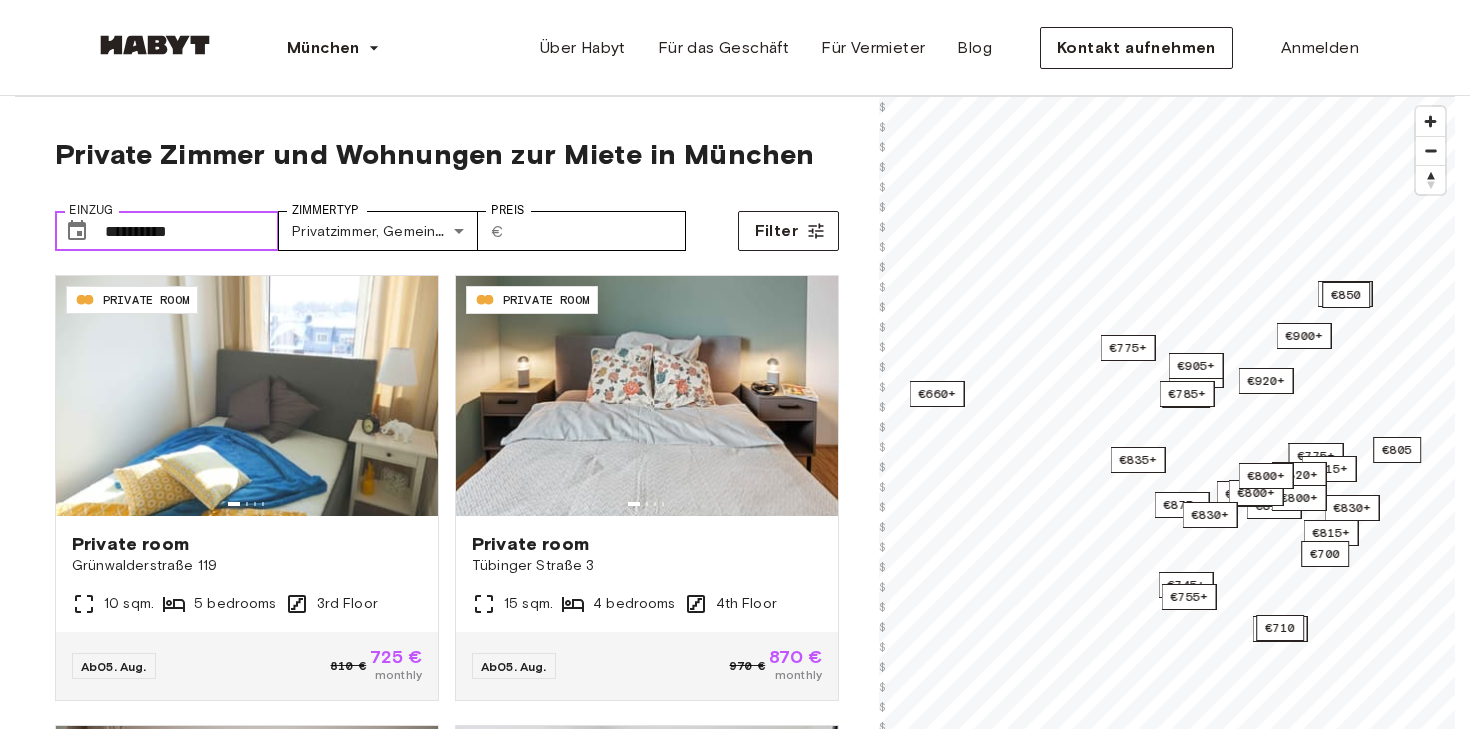 click on "**********" at bounding box center [192, 231] 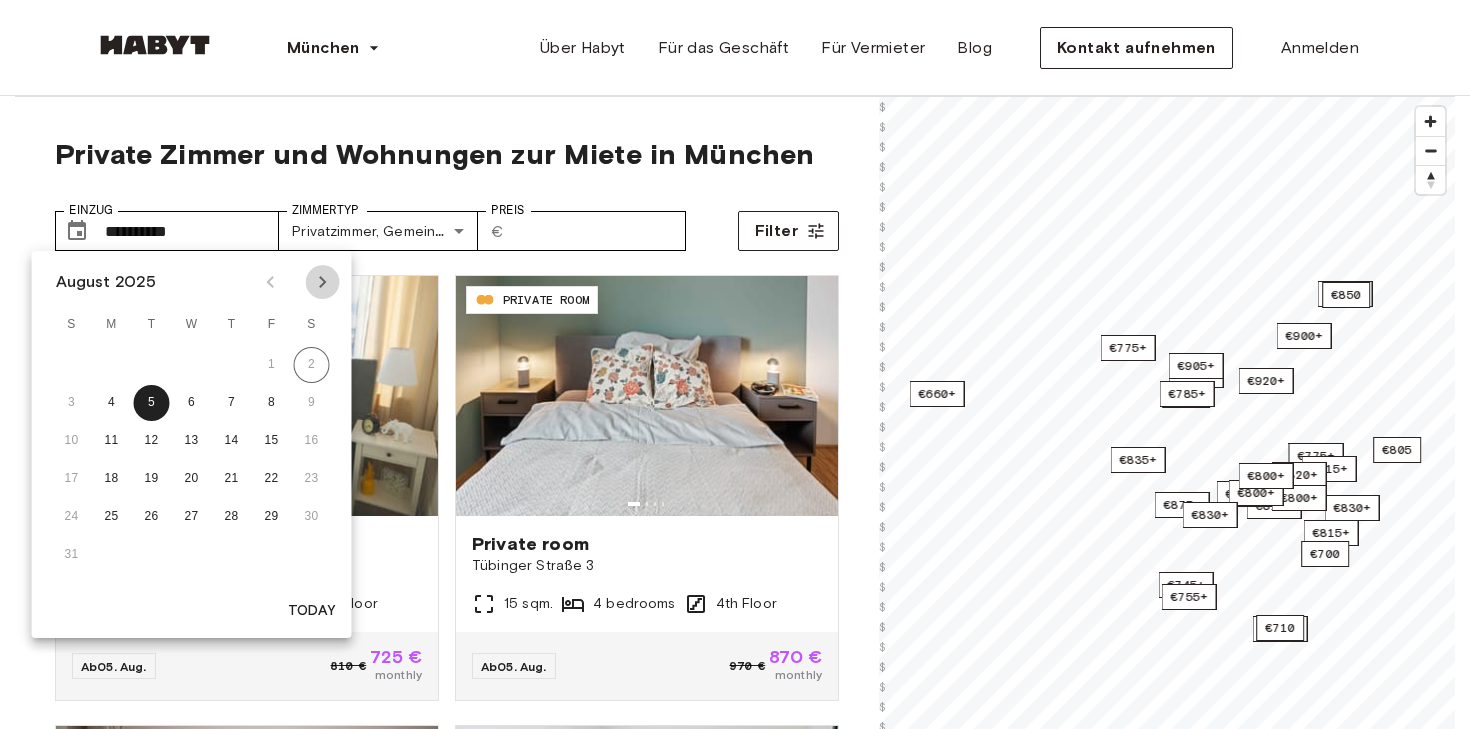 click 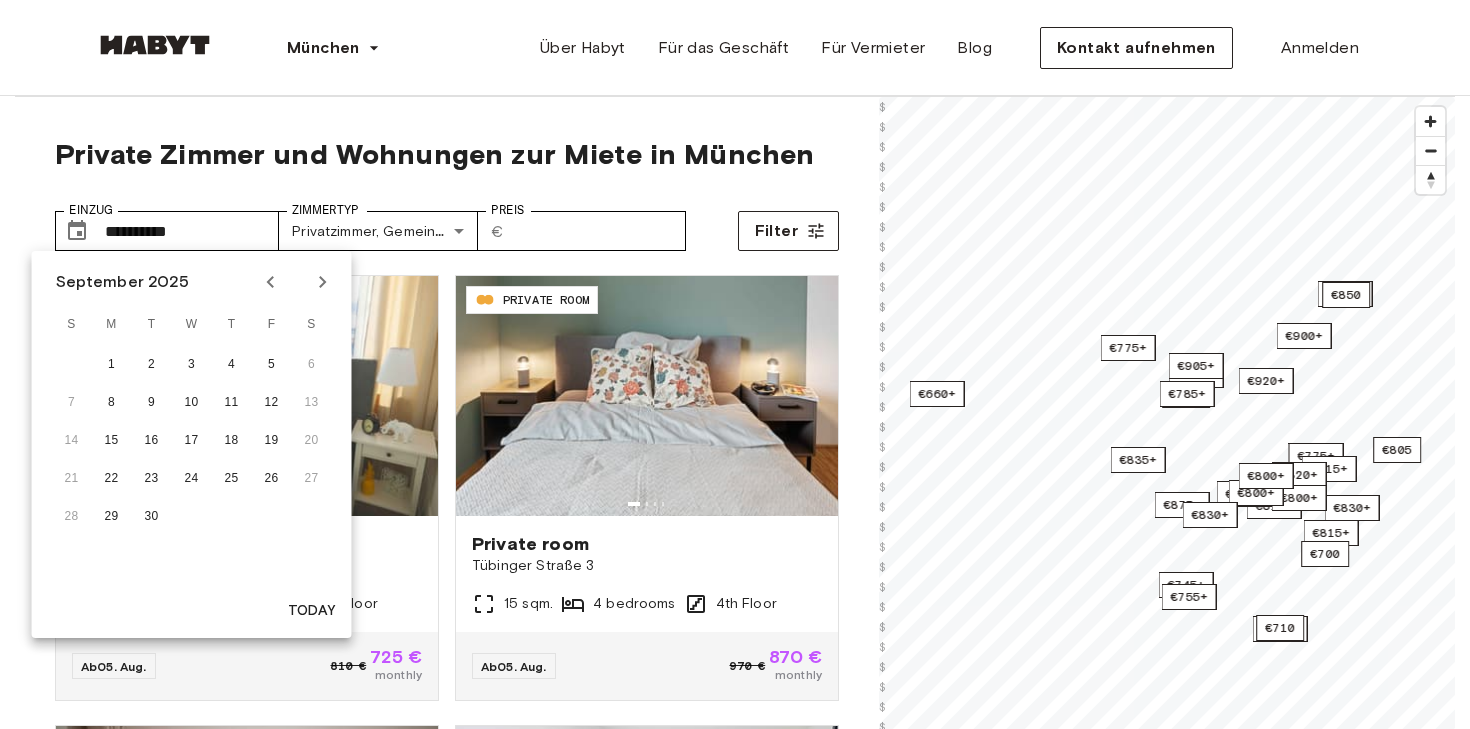 click 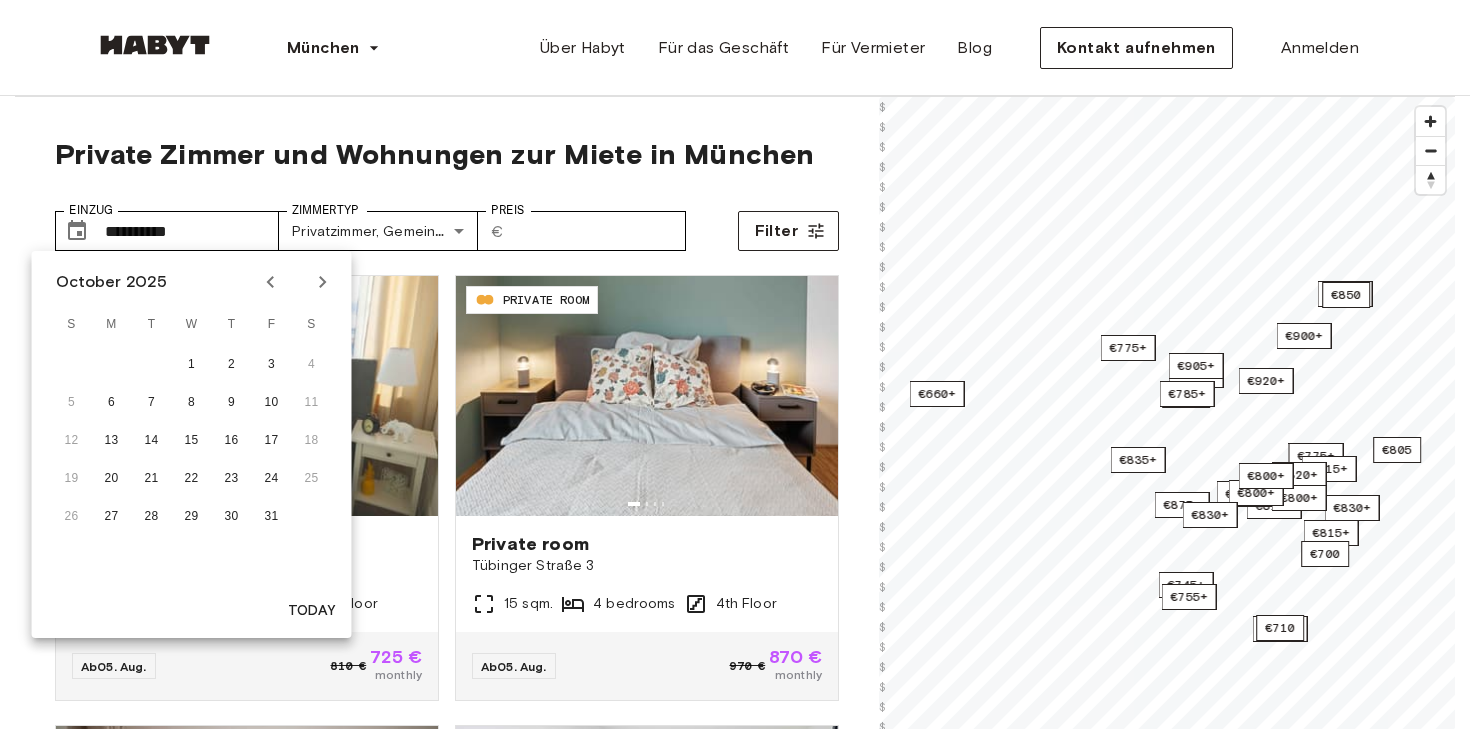 click 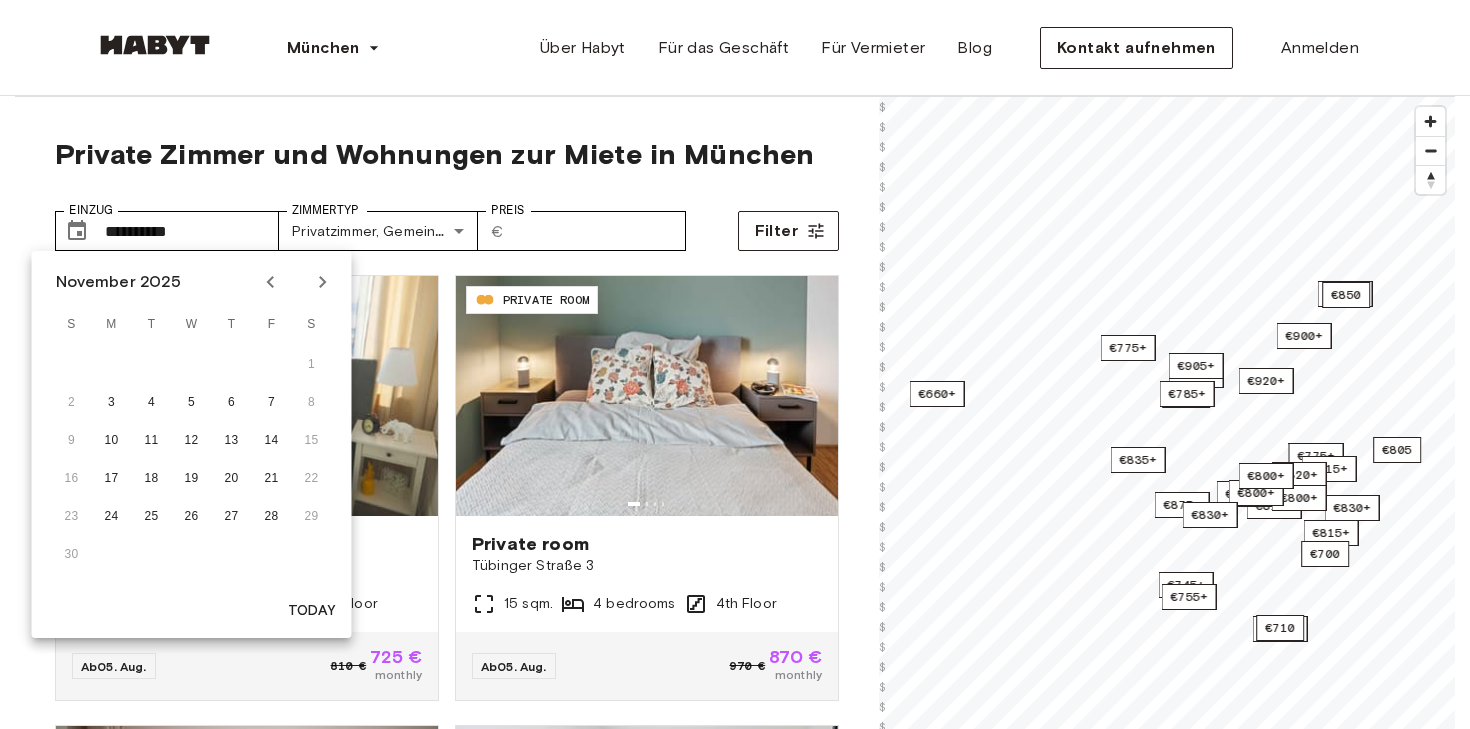 click on "1" at bounding box center [192, 365] 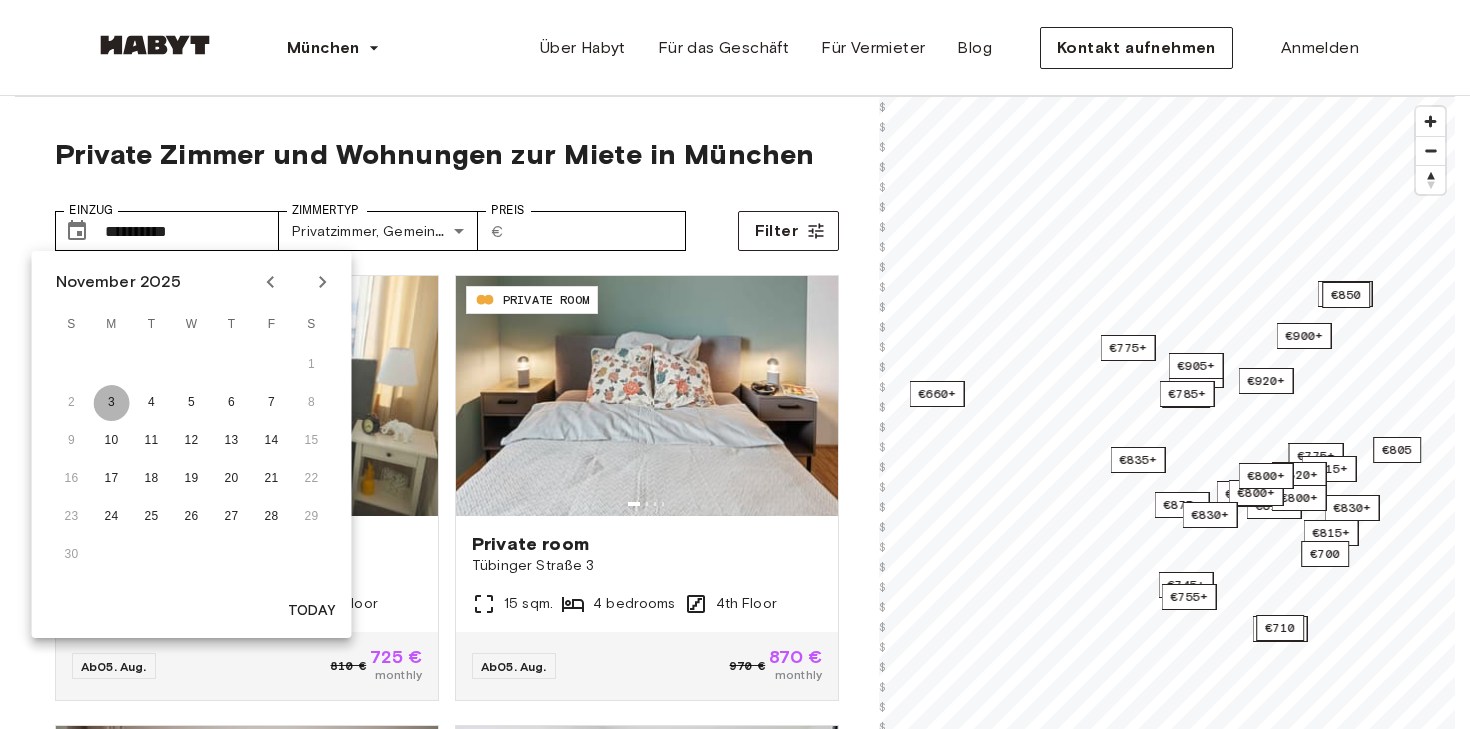 click on "3" at bounding box center (112, 403) 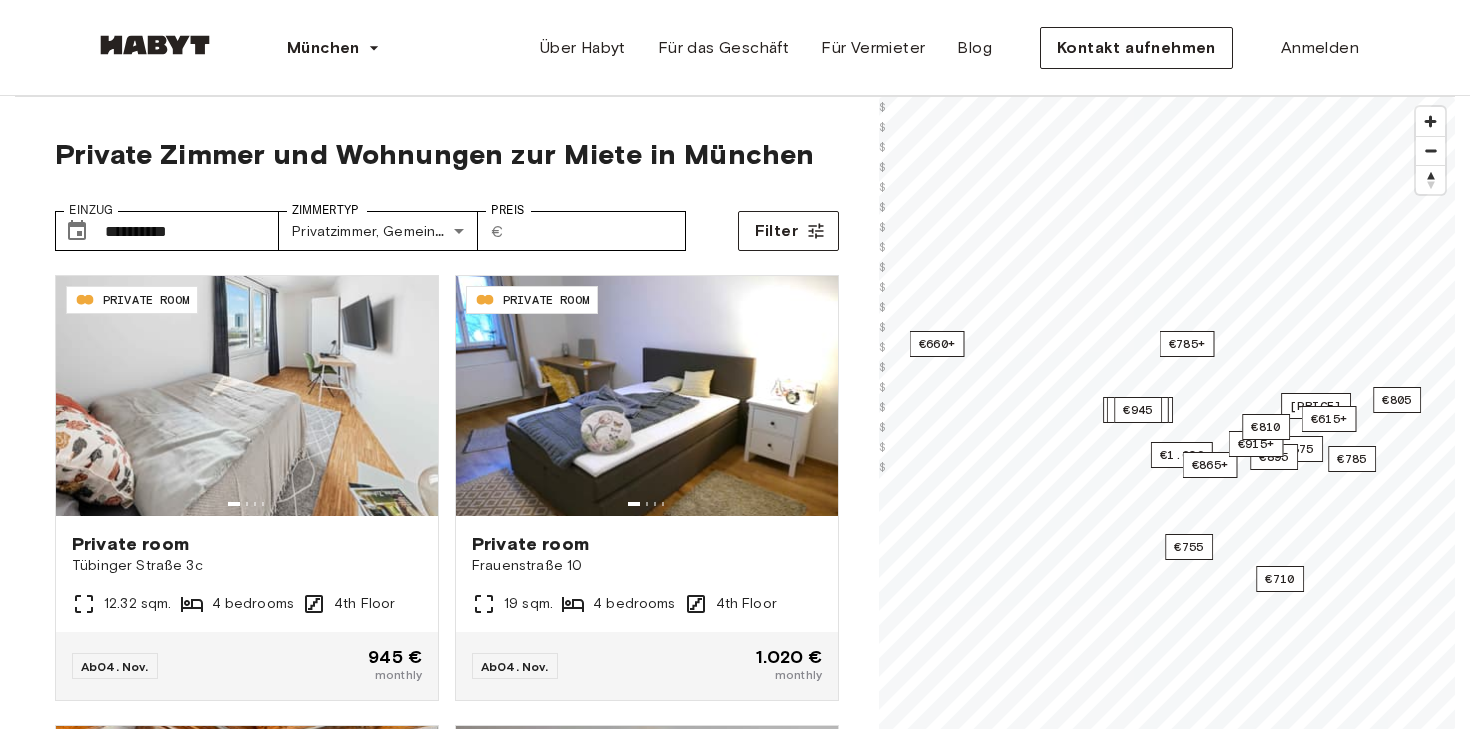 click on "**********" at bounding box center [447, 223] 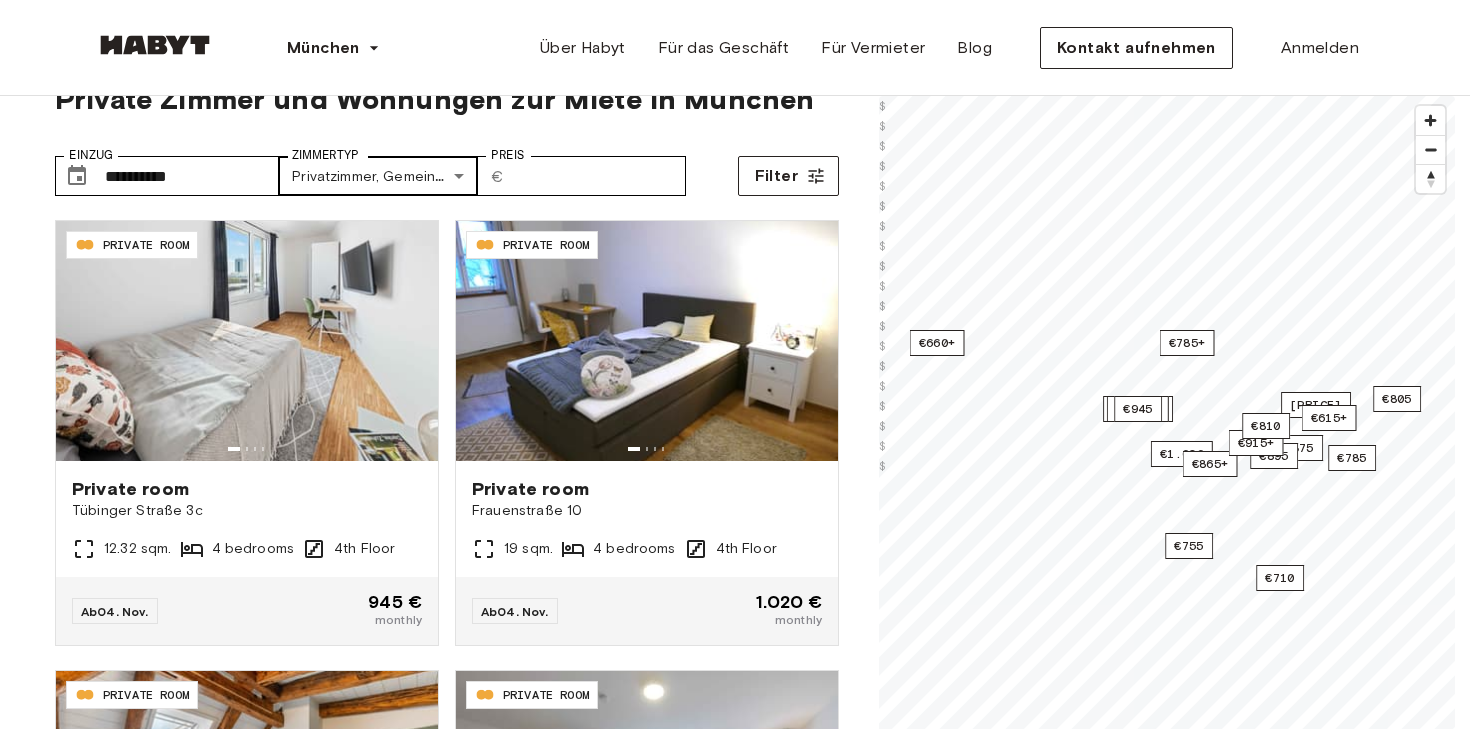 scroll, scrollTop: 58, scrollLeft: 0, axis: vertical 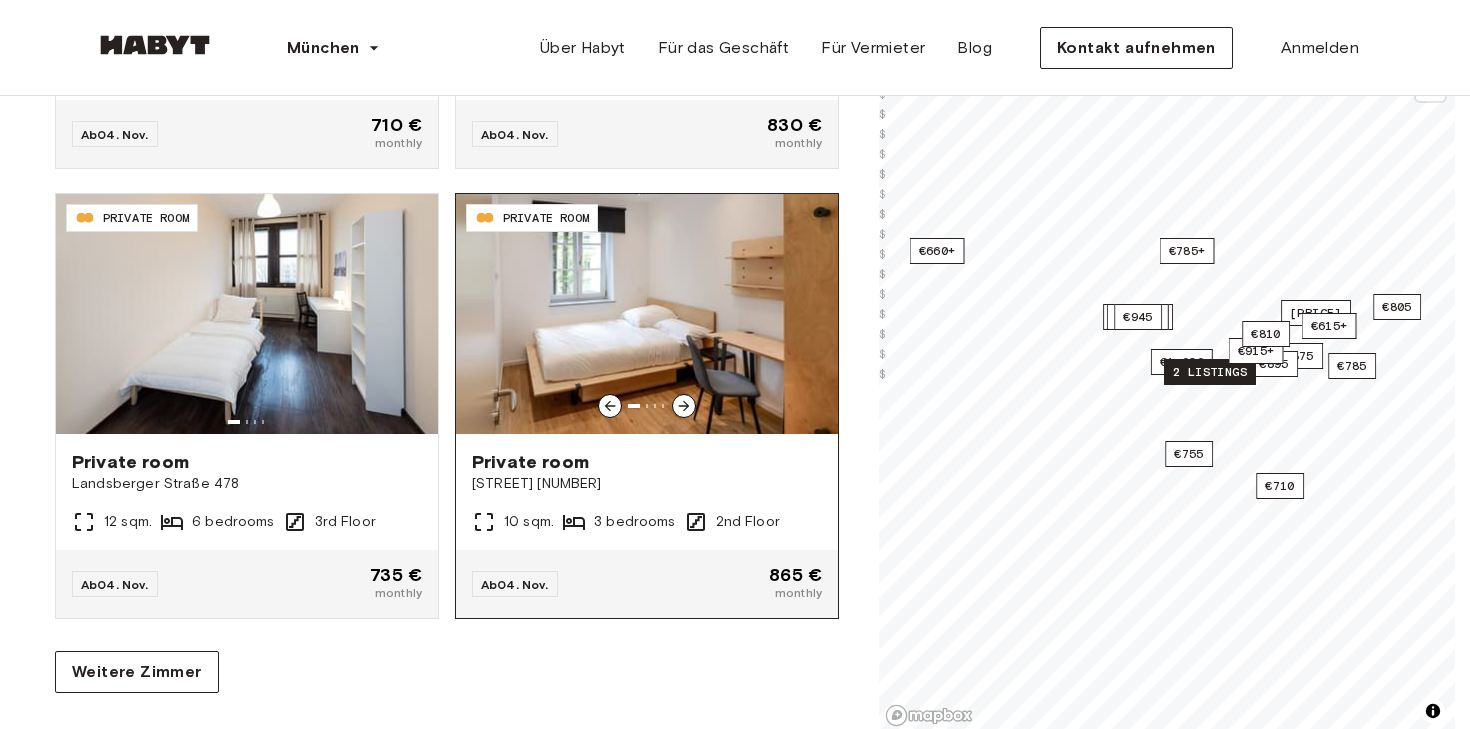 click 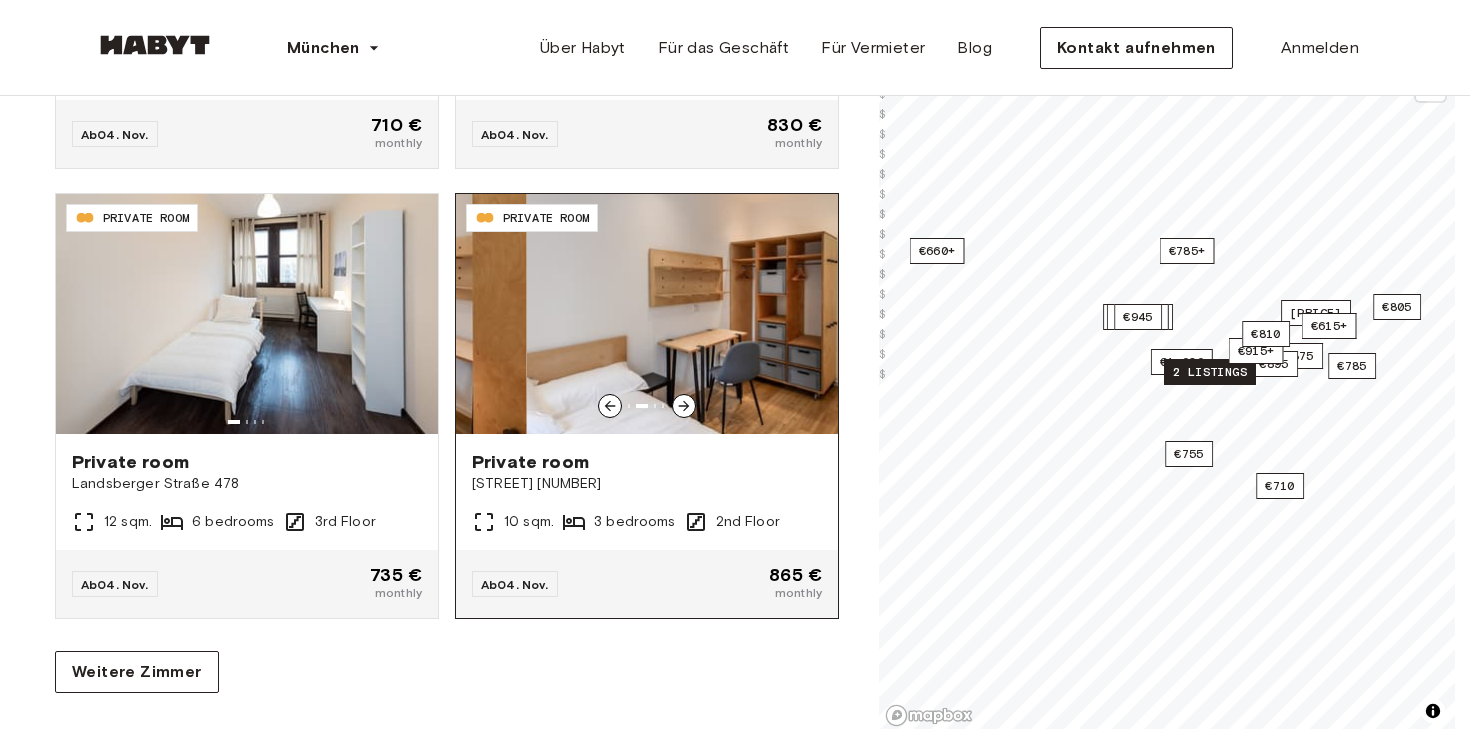 click 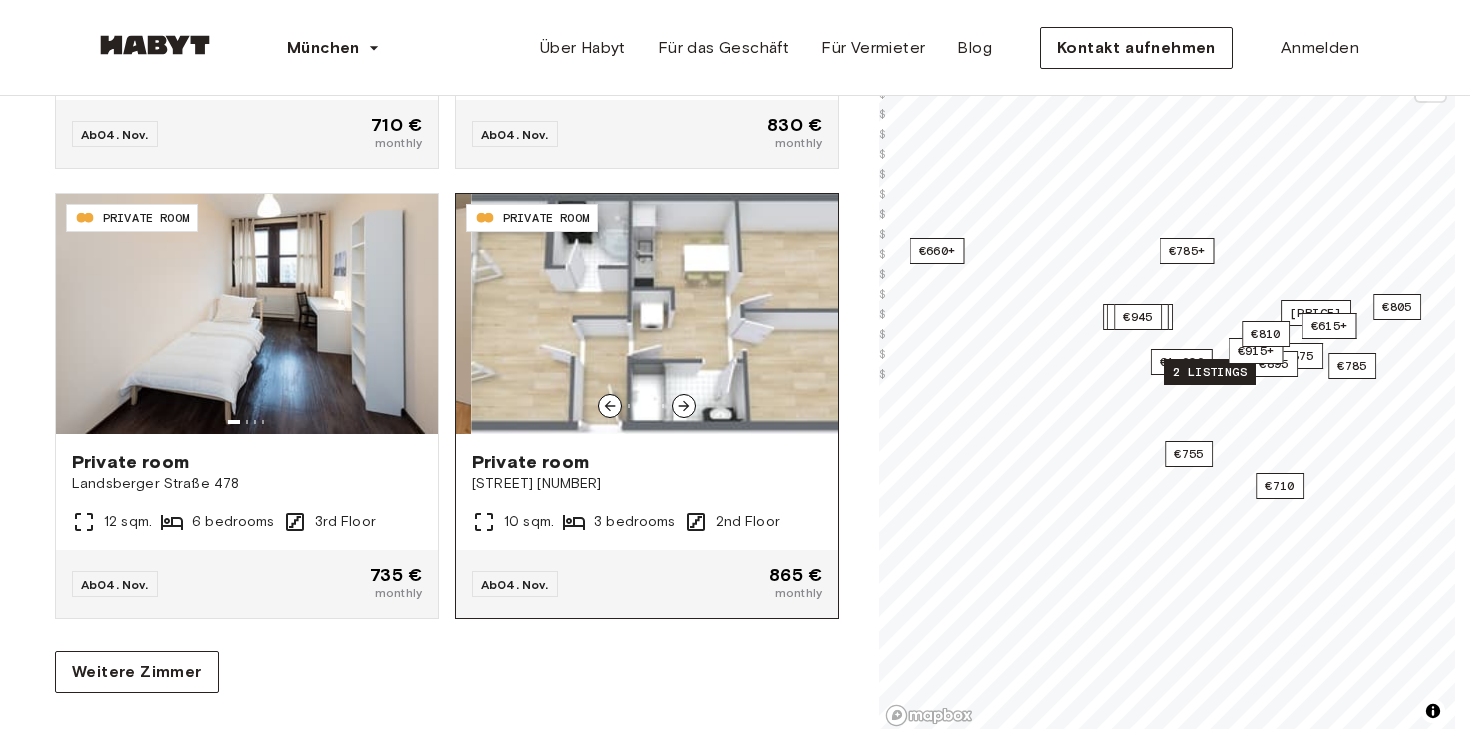 click 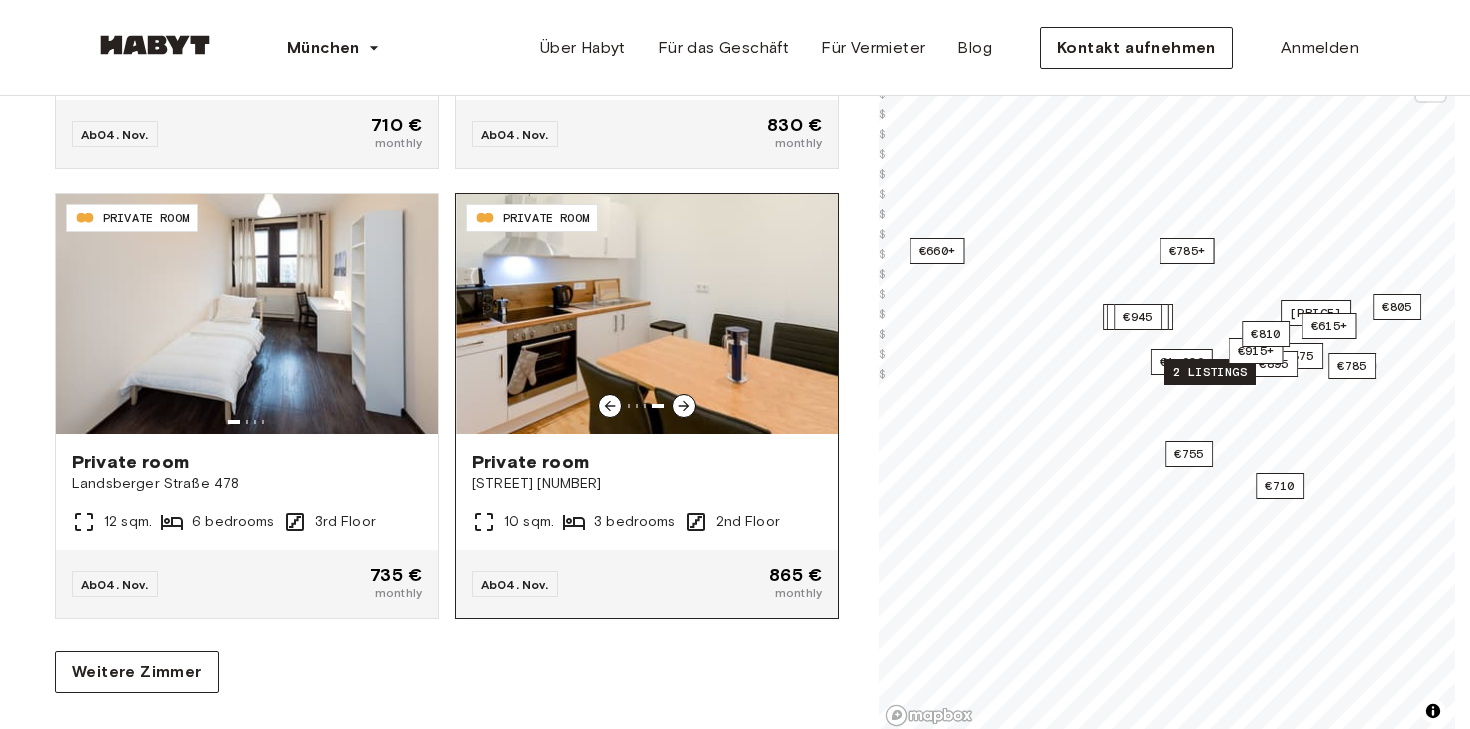 click 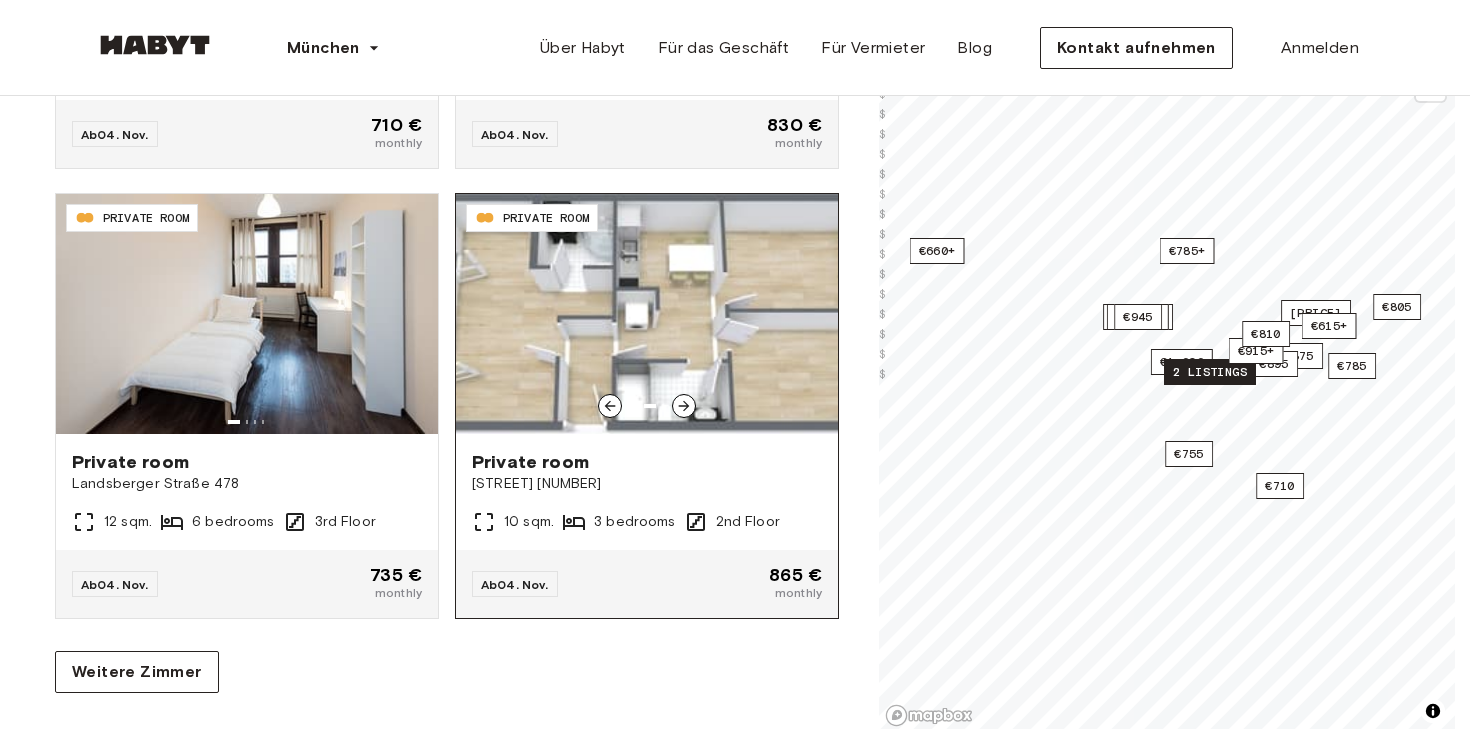 click 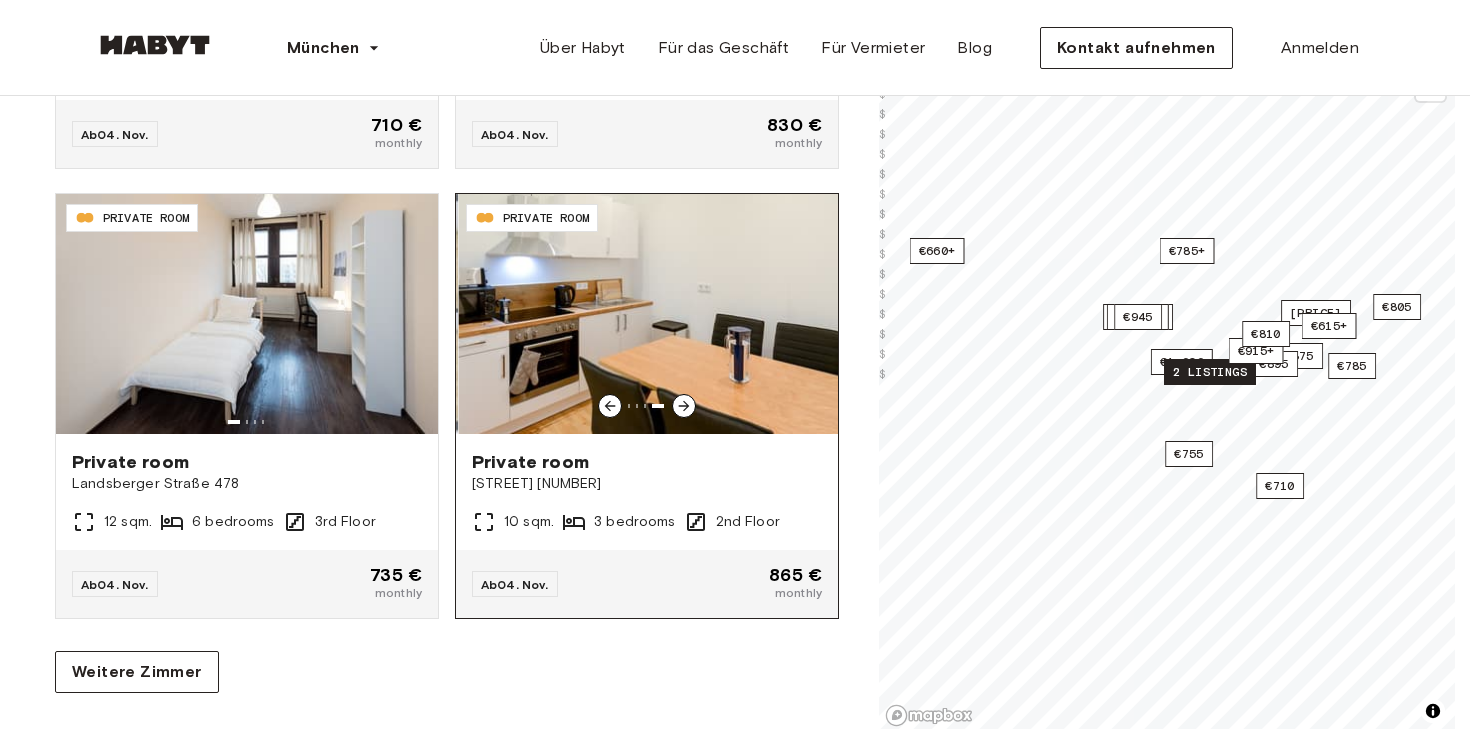 click 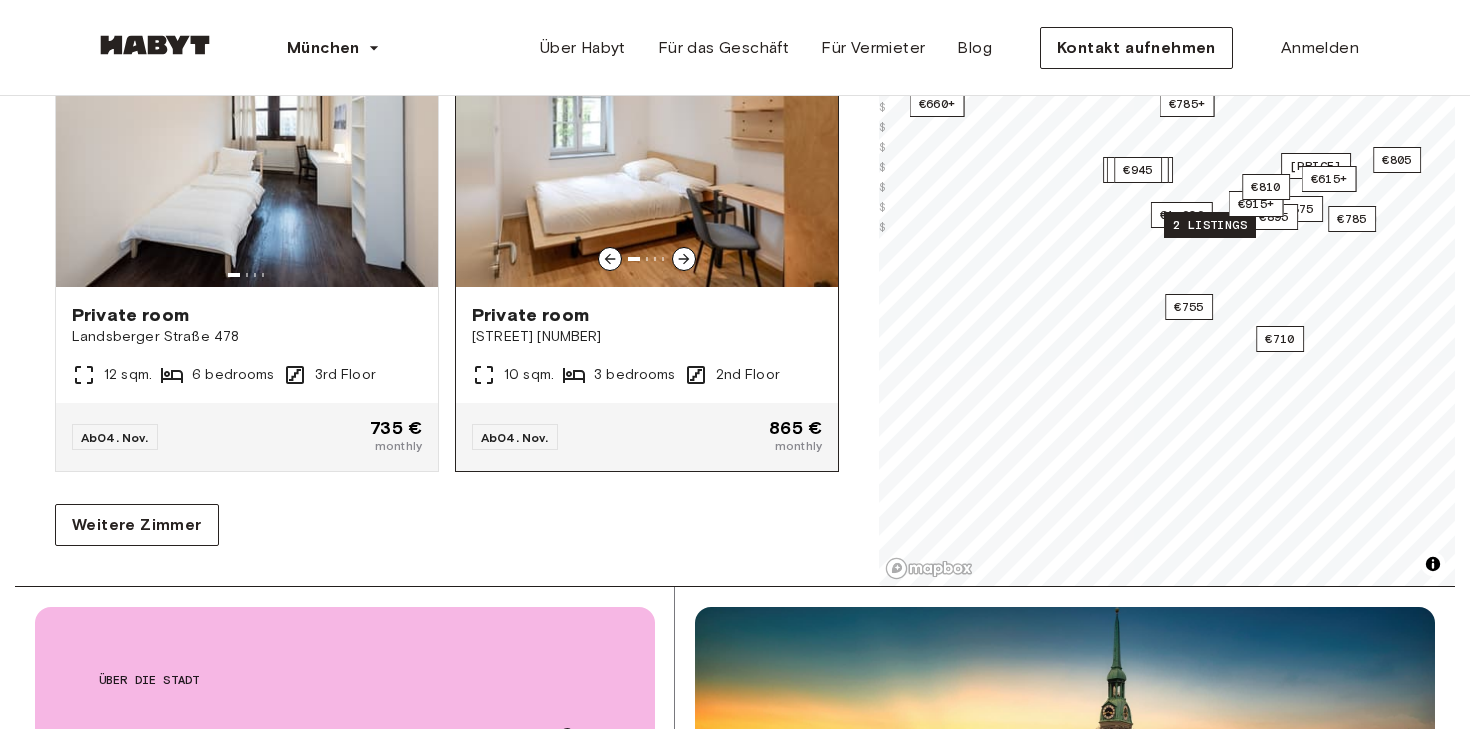 scroll, scrollTop: 420, scrollLeft: 0, axis: vertical 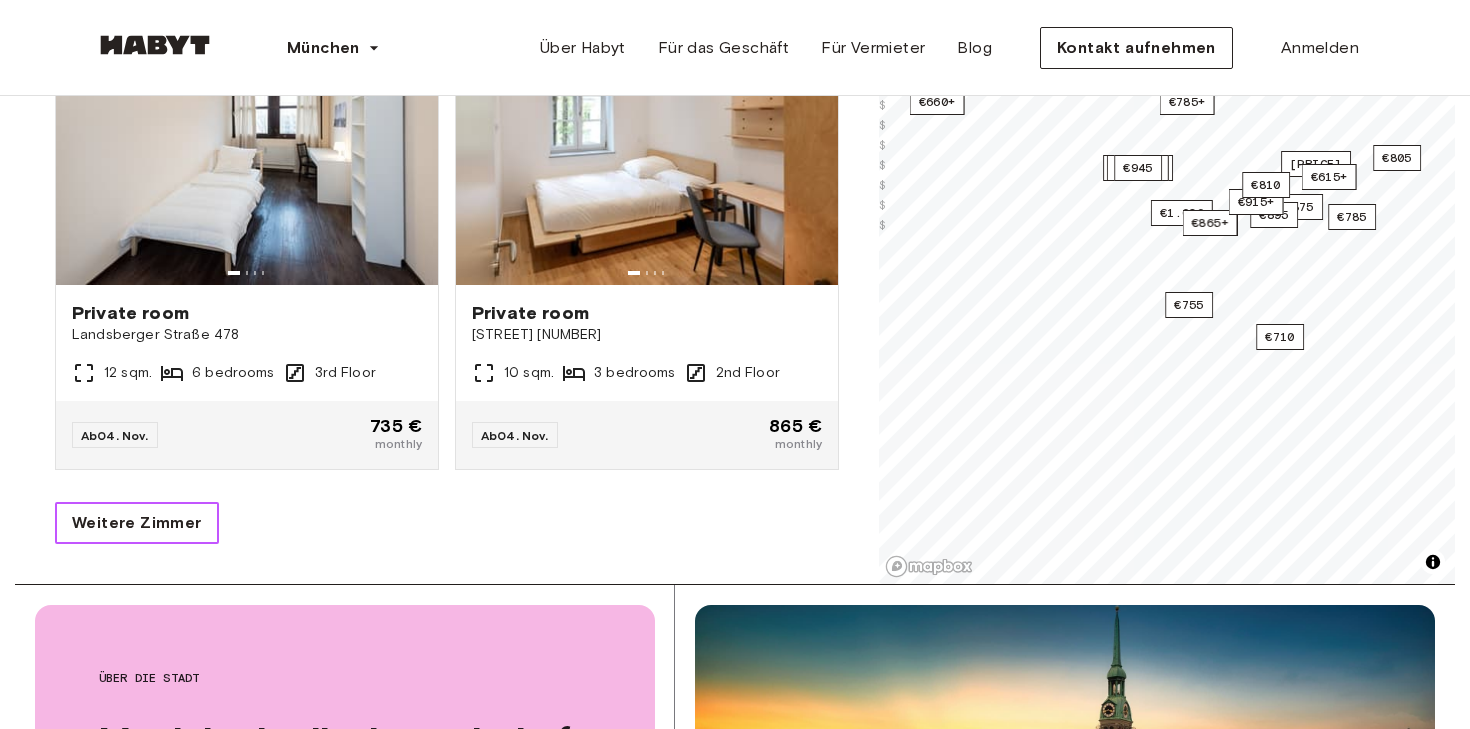 click on "Weitere Zimmer" at bounding box center [137, 523] 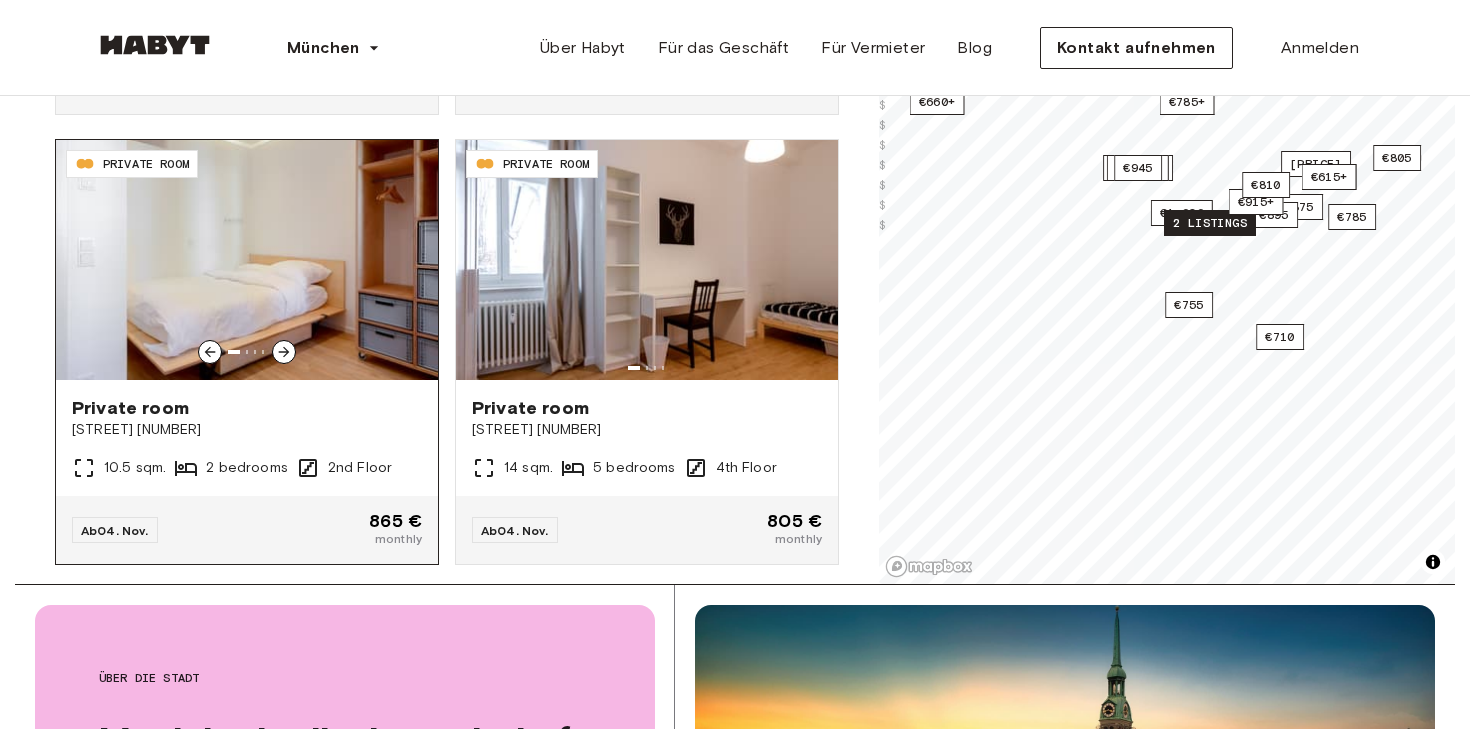 scroll, scrollTop: 4215, scrollLeft: 0, axis: vertical 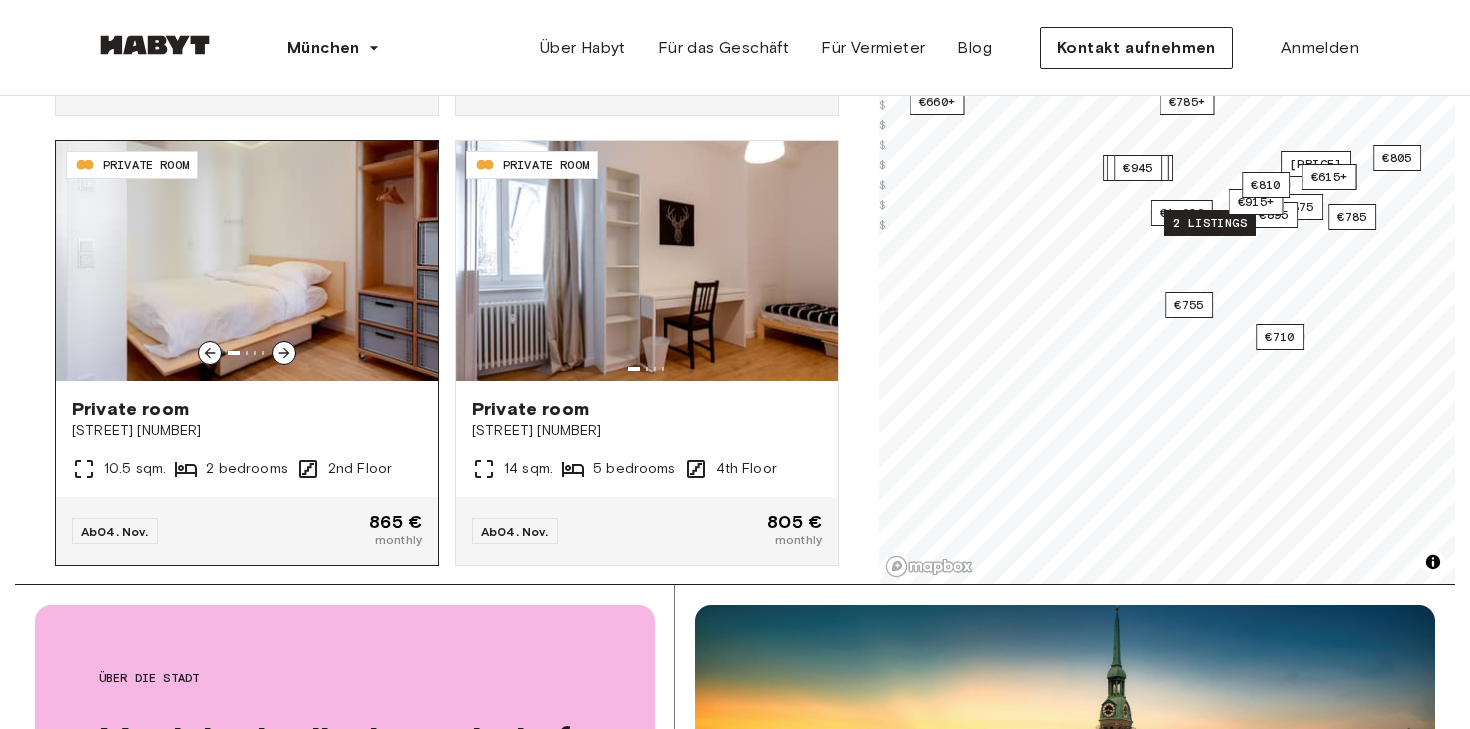 click at bounding box center (284, 353) 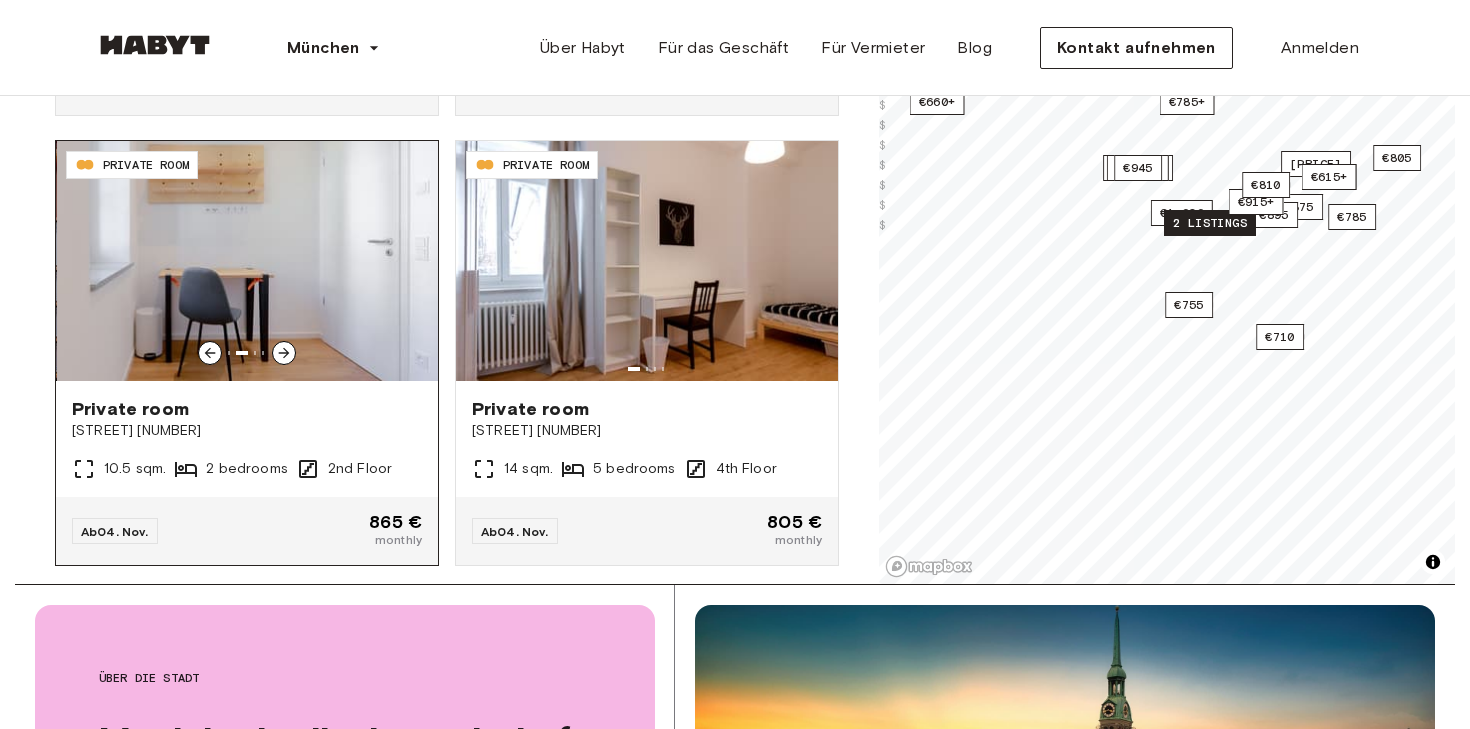 click at bounding box center [284, 353] 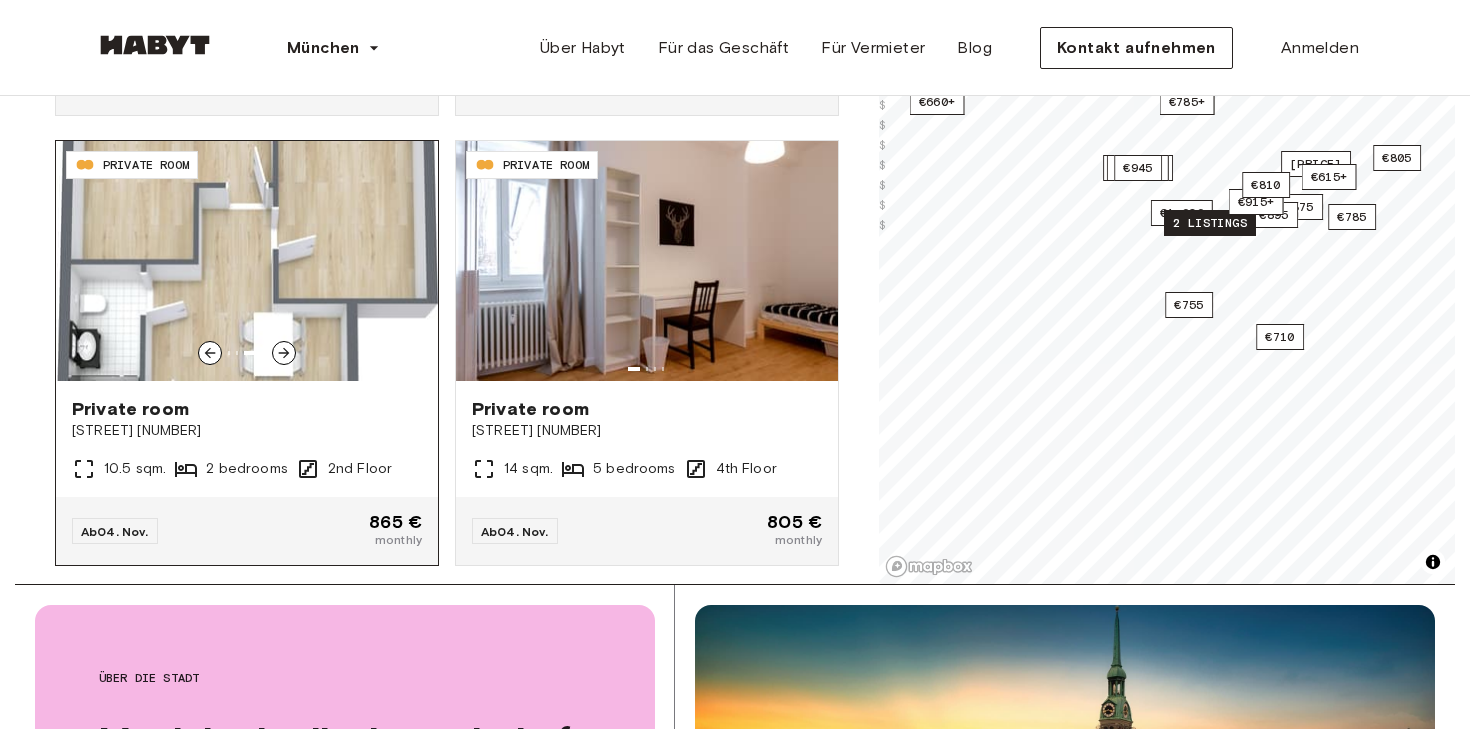 click on "Private room" at bounding box center (247, 409) 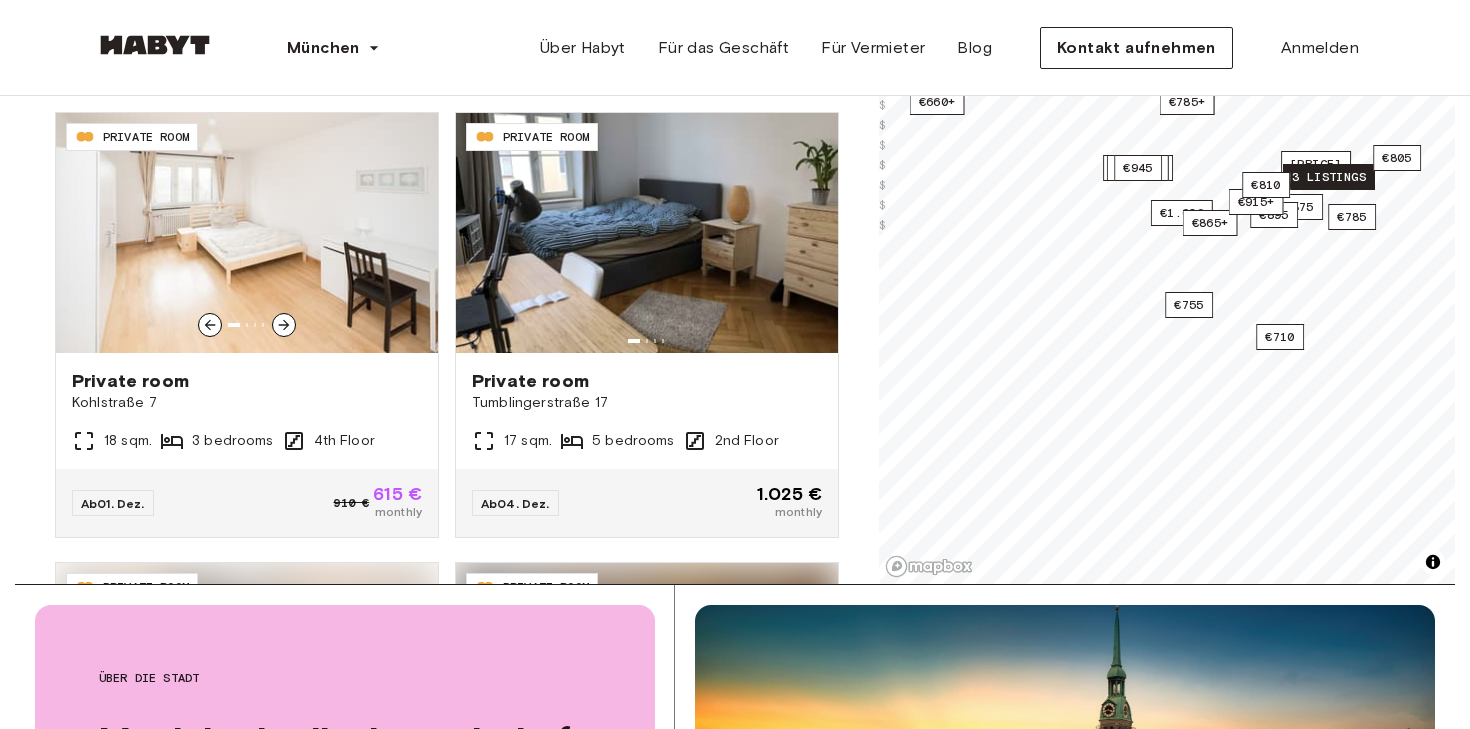 scroll, scrollTop: 4696, scrollLeft: 0, axis: vertical 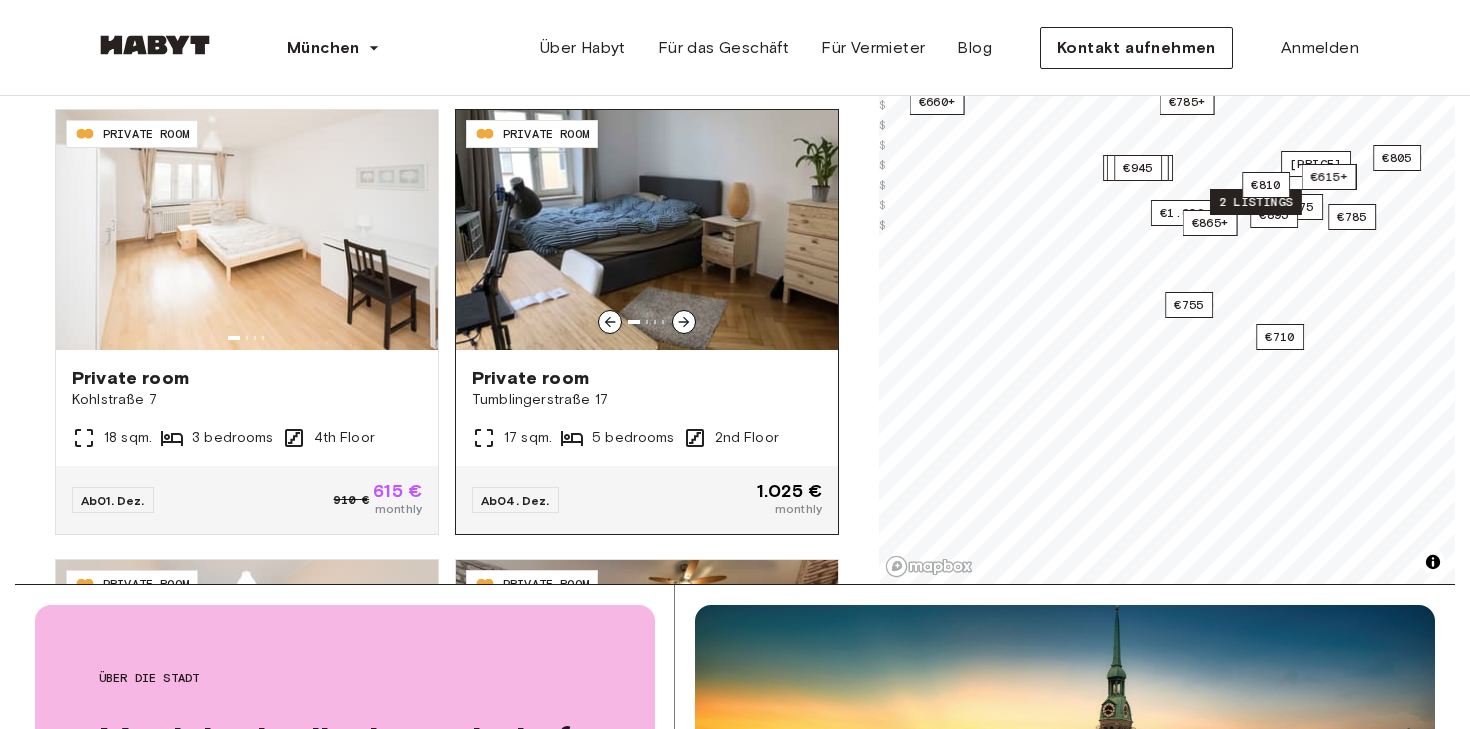 click 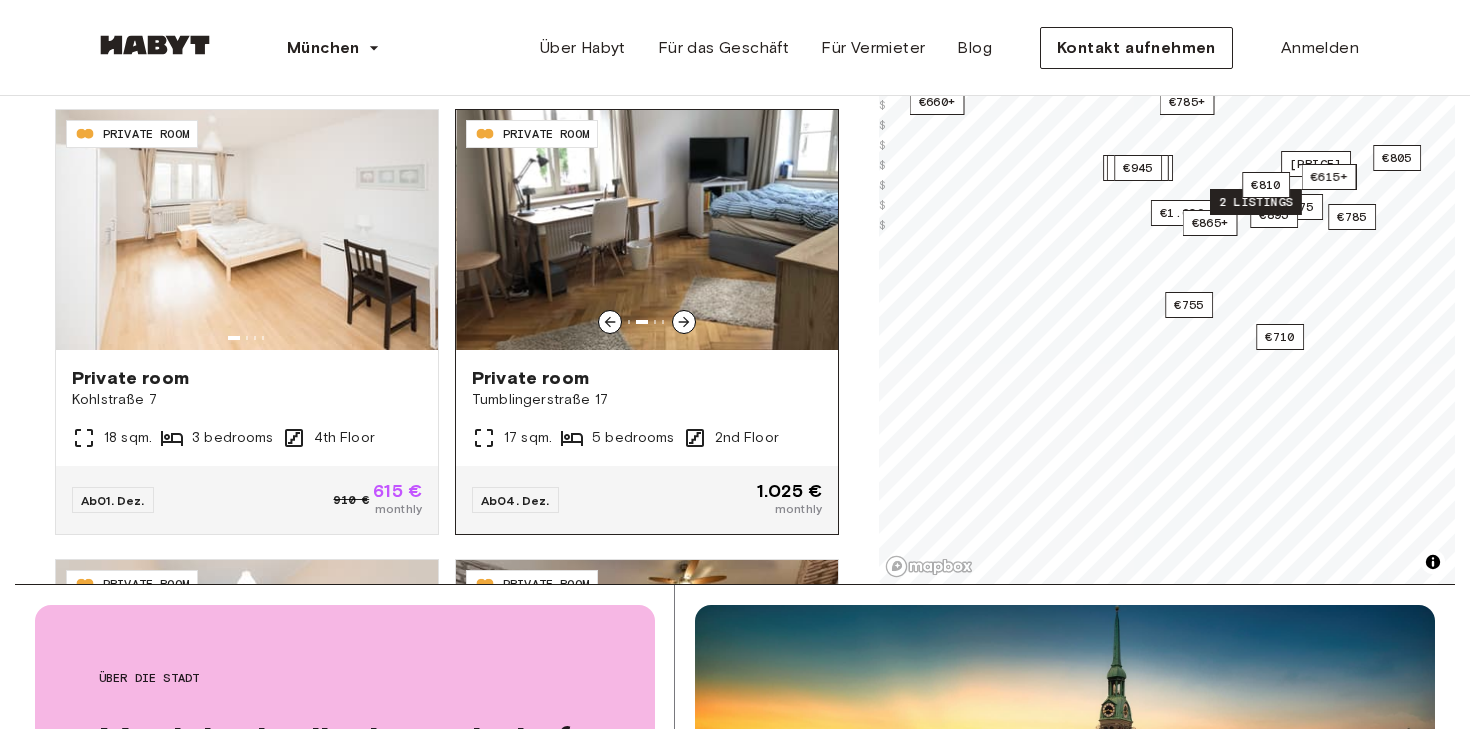 click 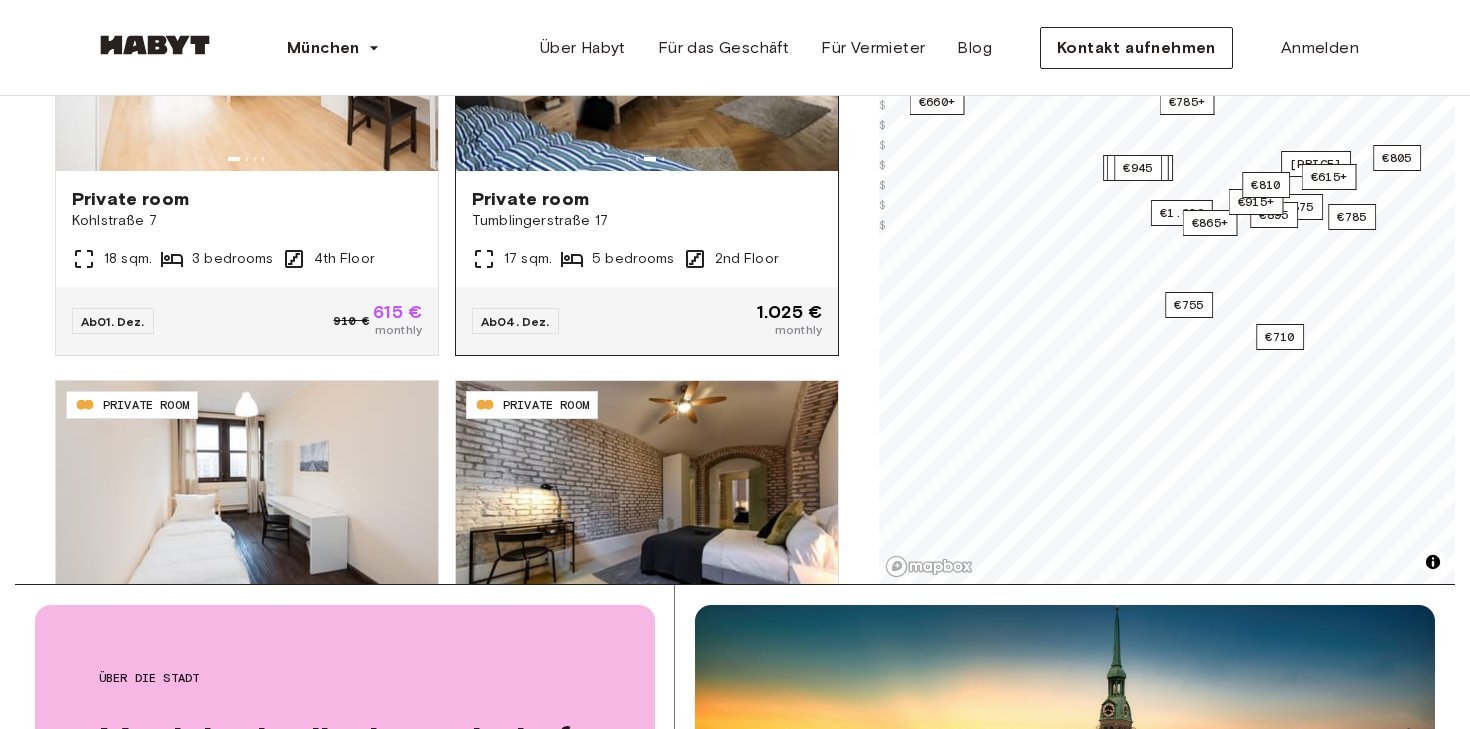 scroll, scrollTop: 4824, scrollLeft: 0, axis: vertical 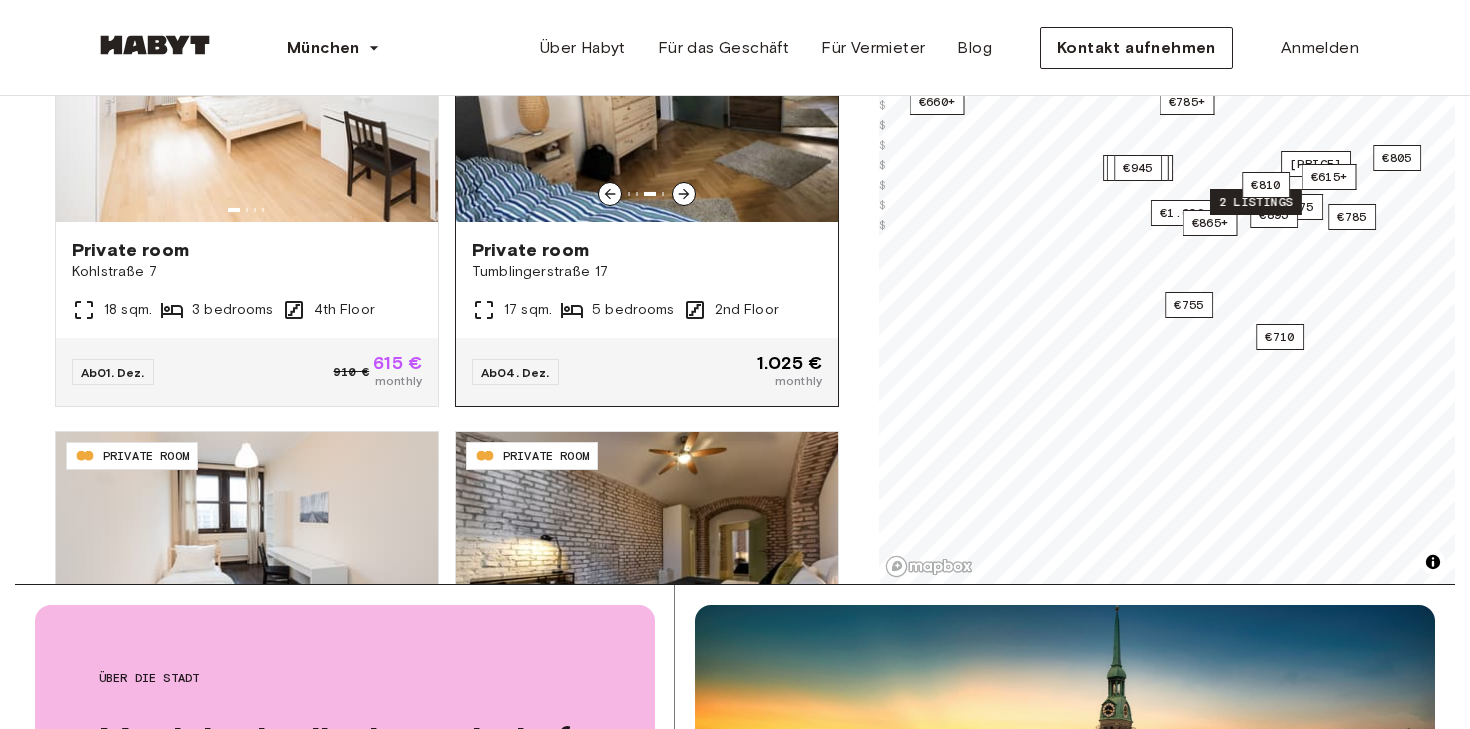 click on "Private room" at bounding box center (647, 250) 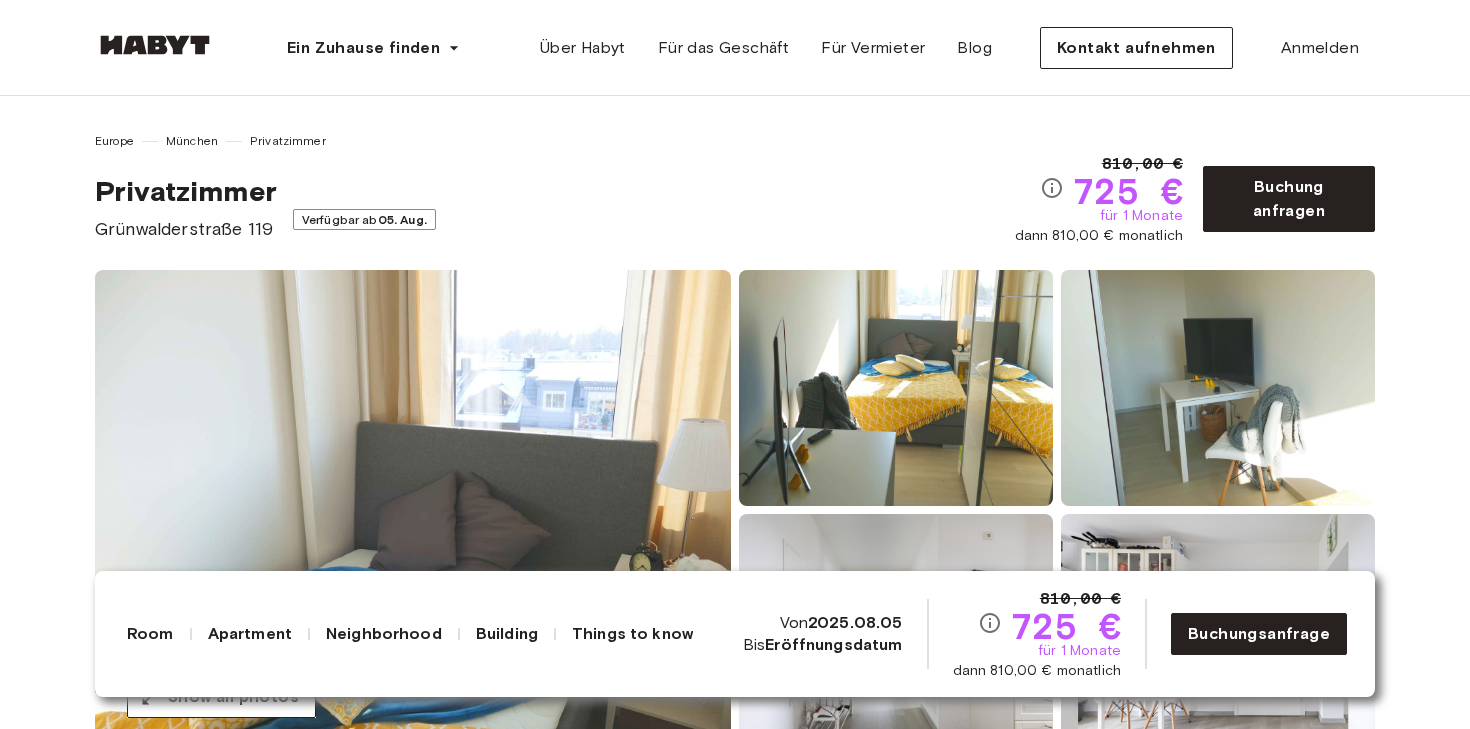 scroll, scrollTop: 0, scrollLeft: 0, axis: both 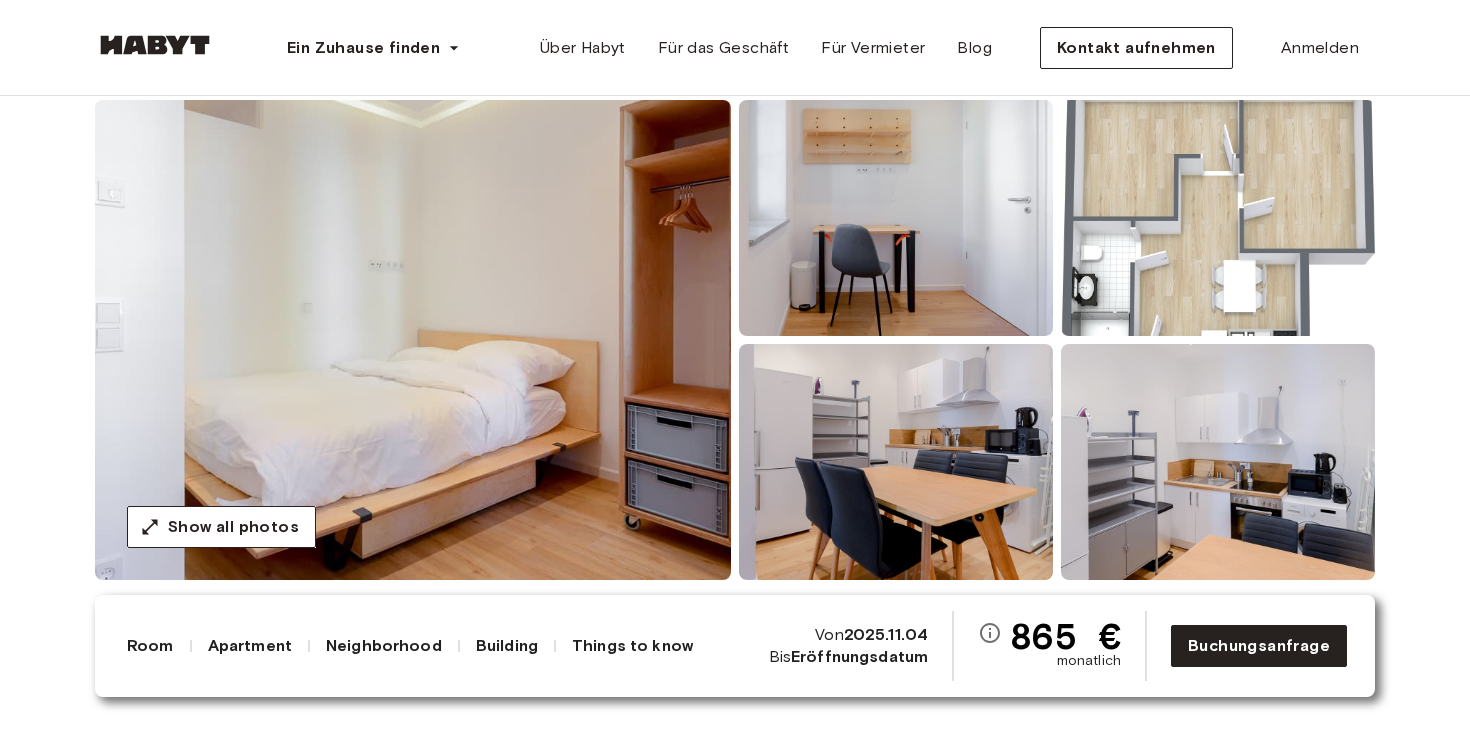 click at bounding box center [413, 340] 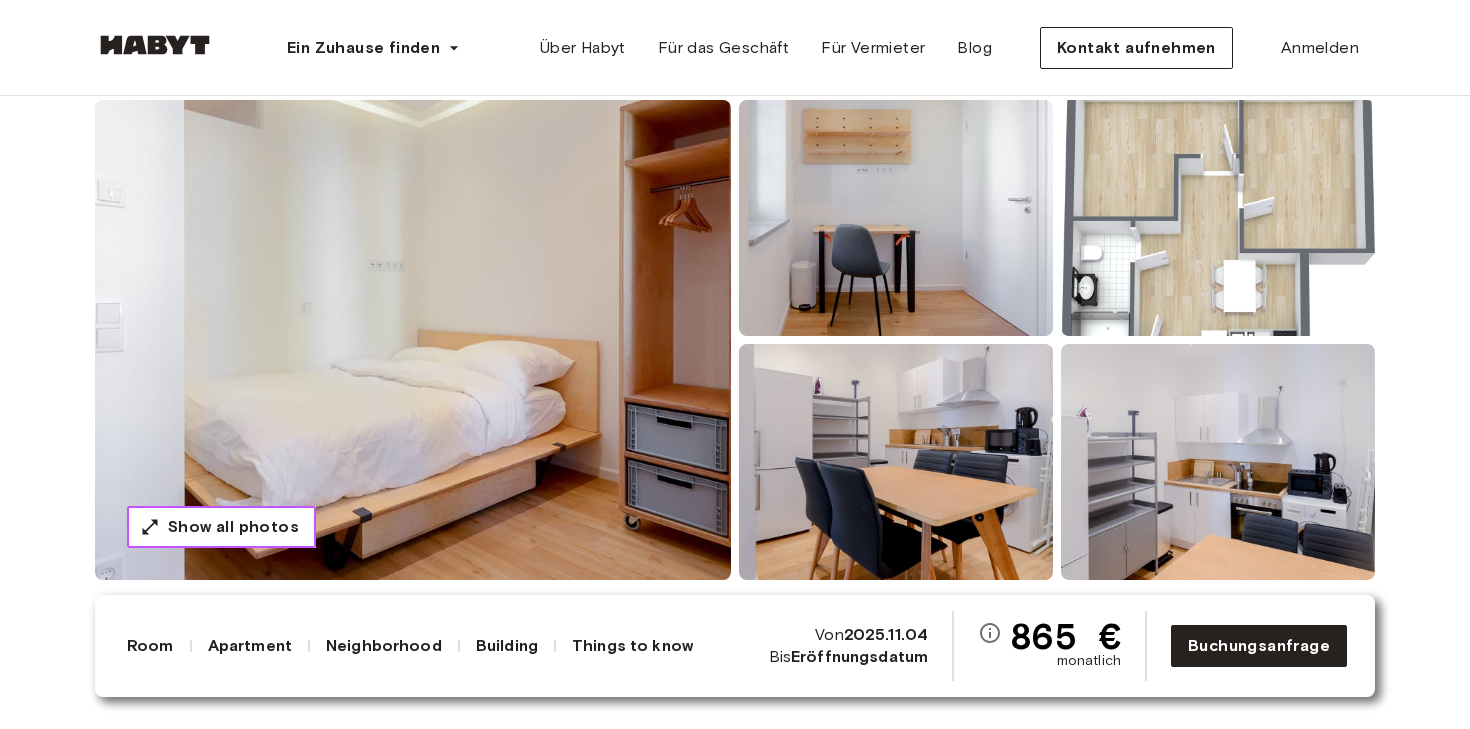 click on "Show all photos" at bounding box center (233, 527) 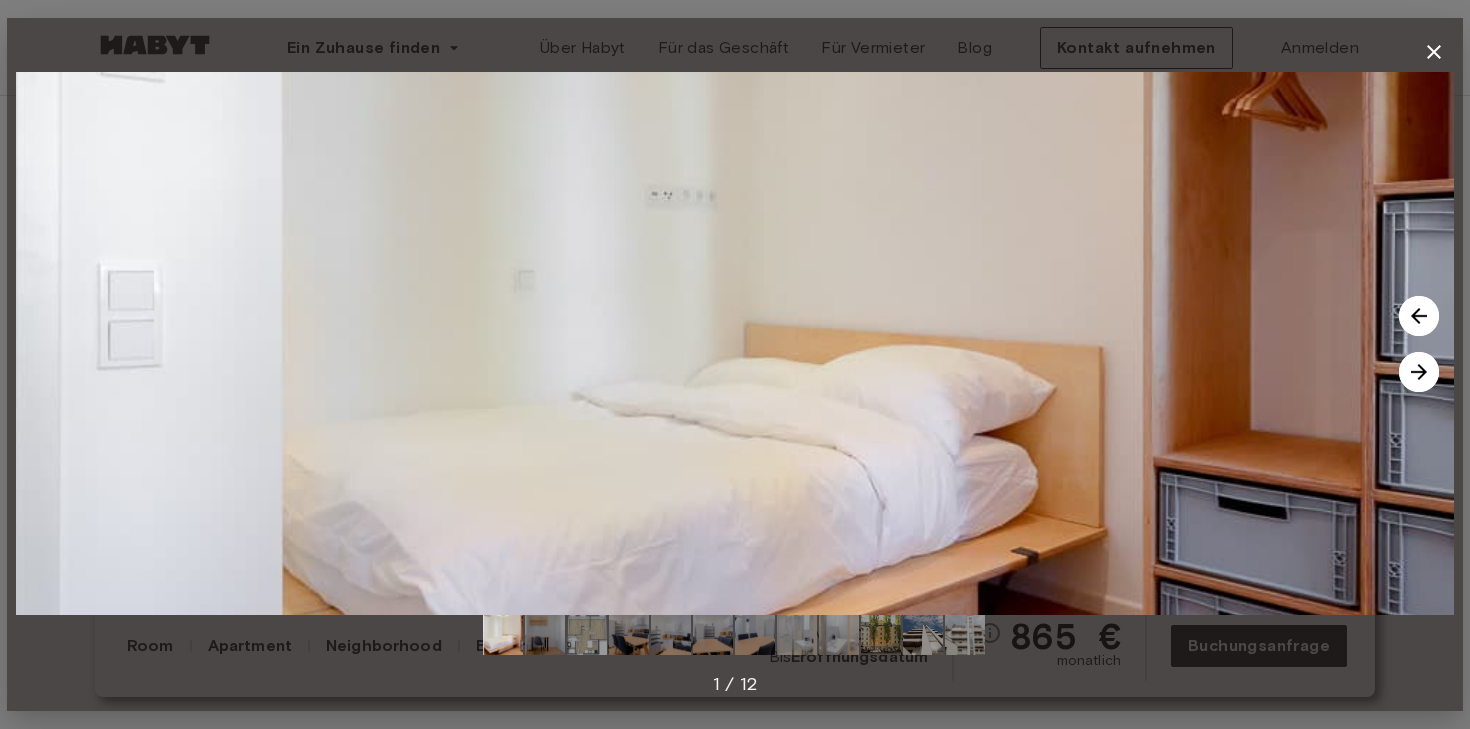 click at bounding box center (1419, 372) 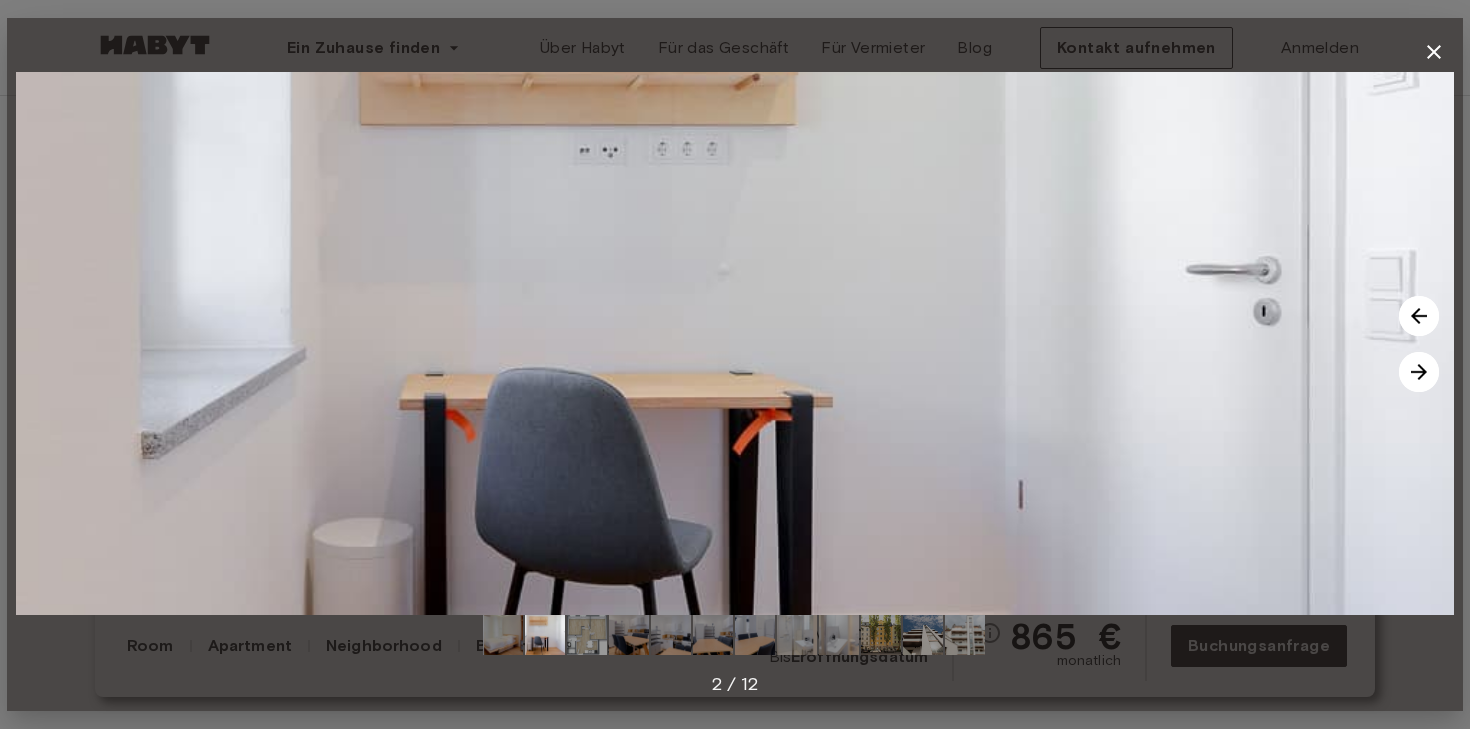 click at bounding box center [1419, 372] 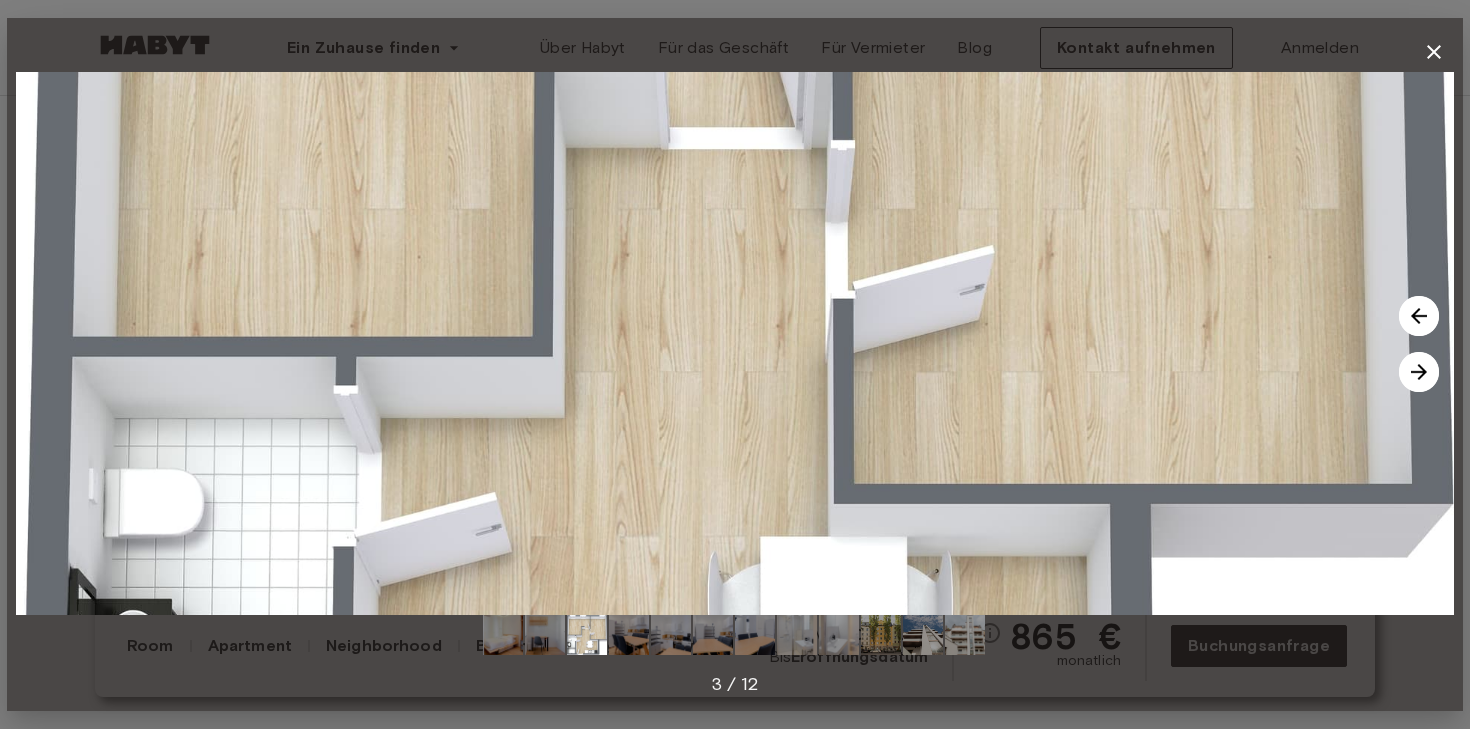 click 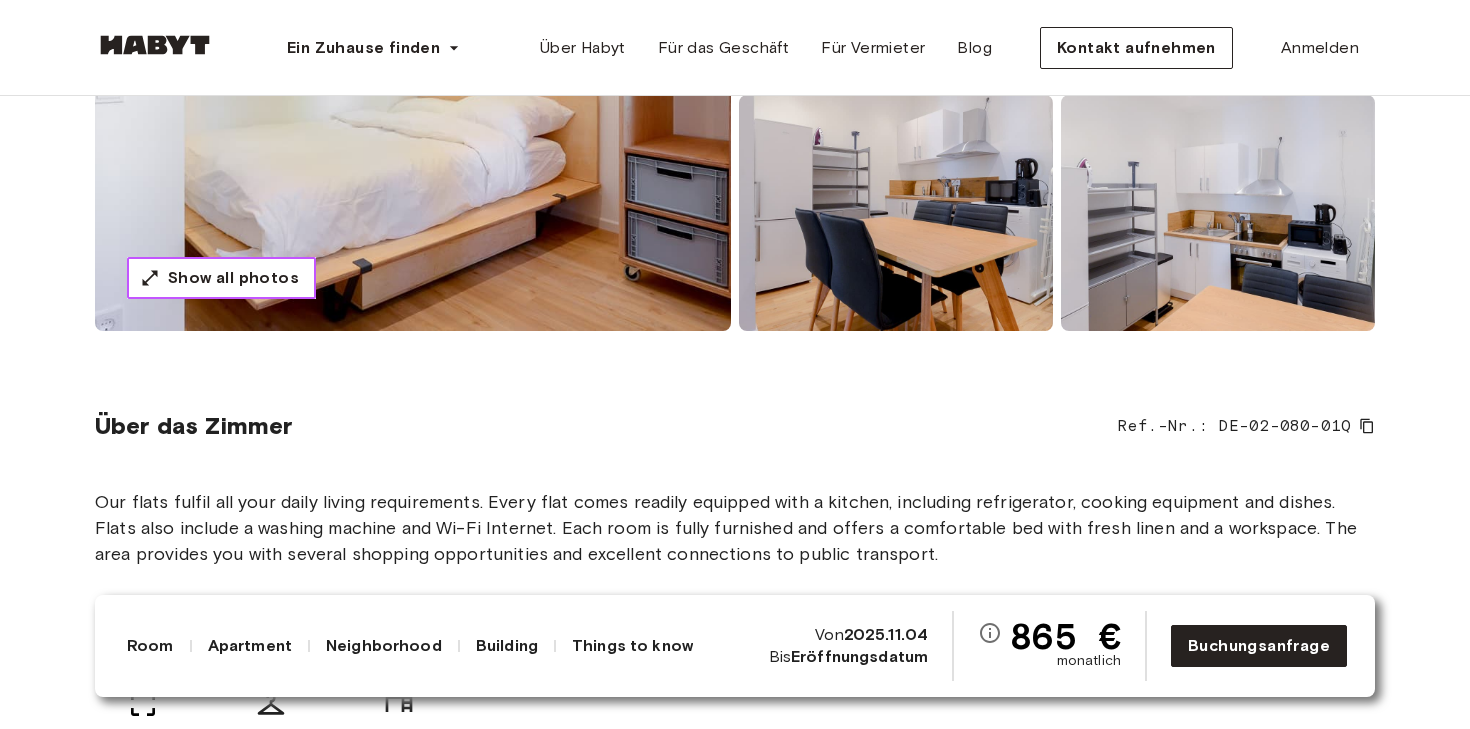 scroll, scrollTop: 412, scrollLeft: 0, axis: vertical 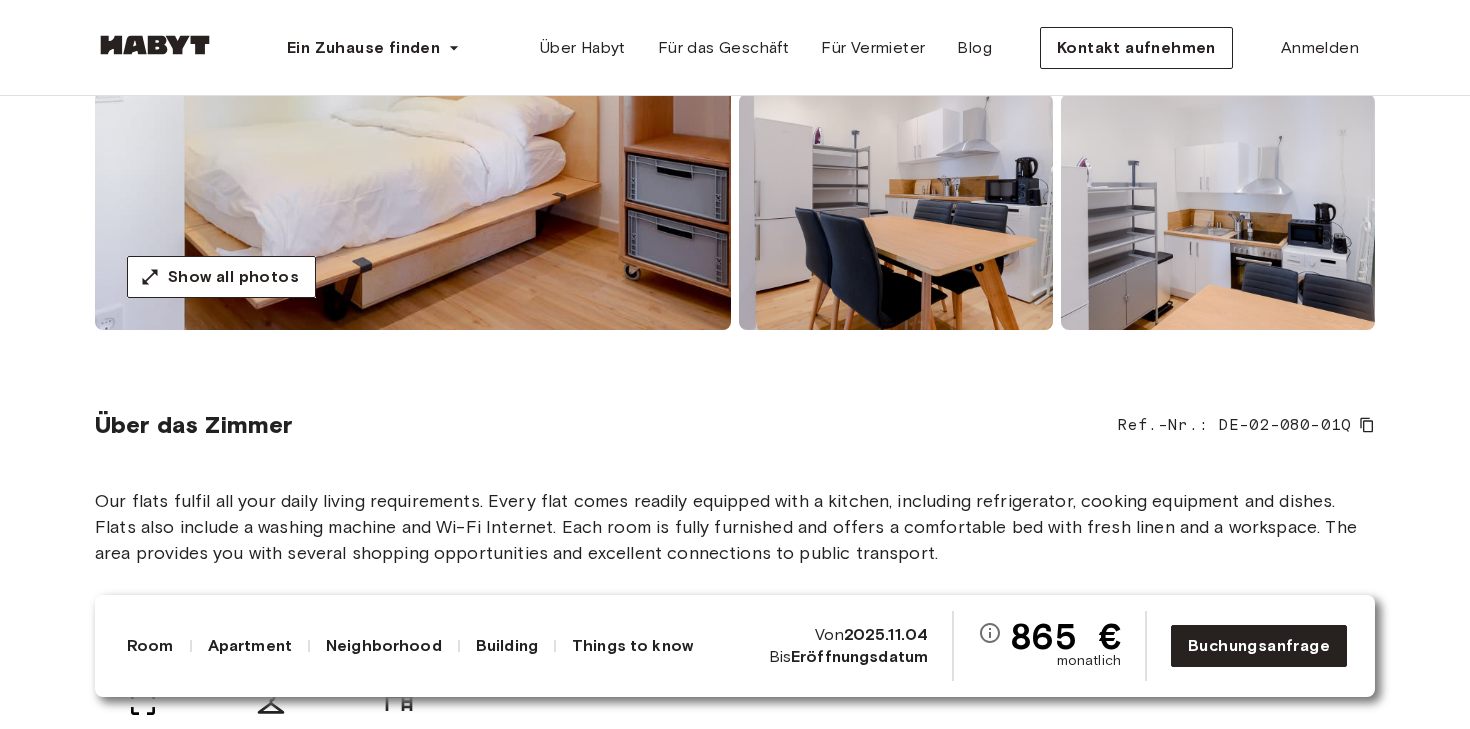click at bounding box center [1218, 212] 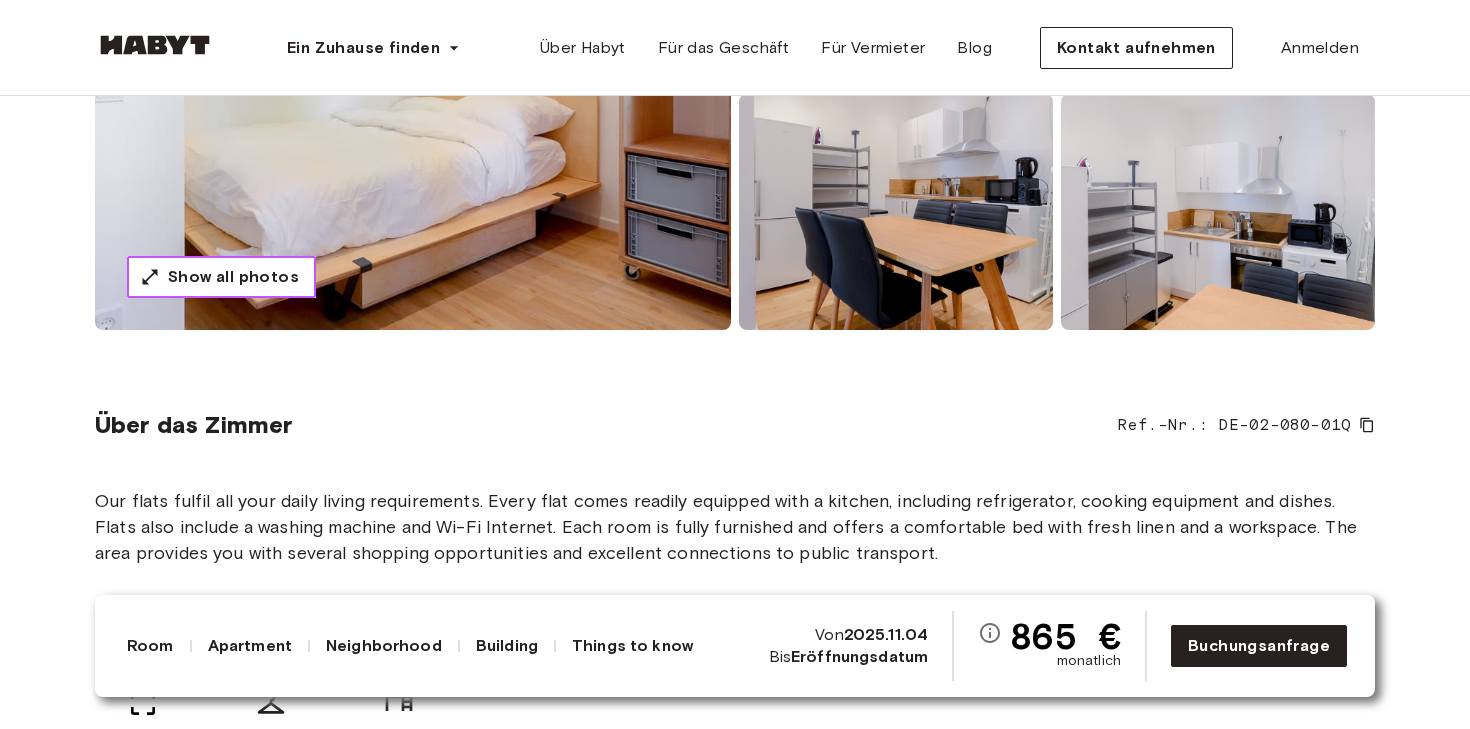 click on "Show all photos" at bounding box center [221, 277] 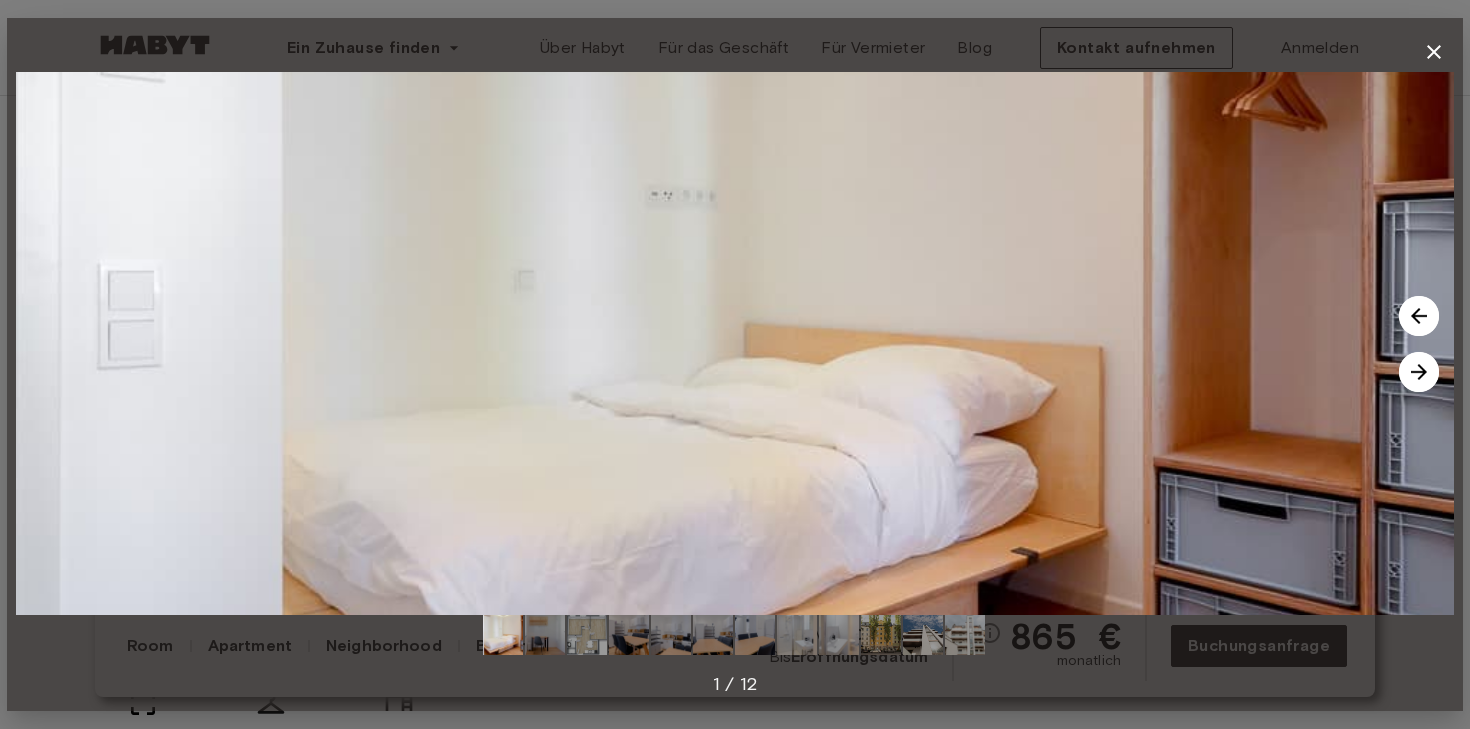 click at bounding box center (965, 635) 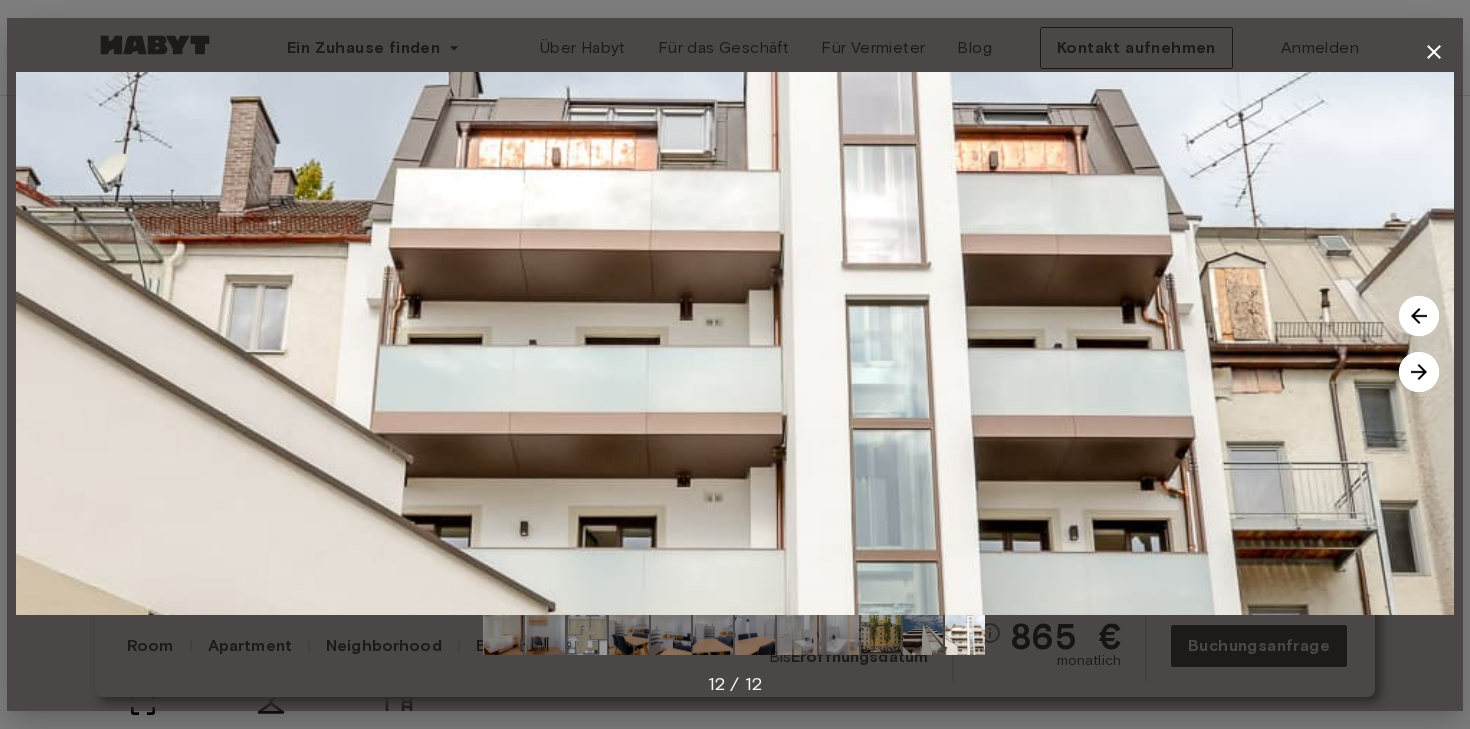 click at bounding box center [923, 635] 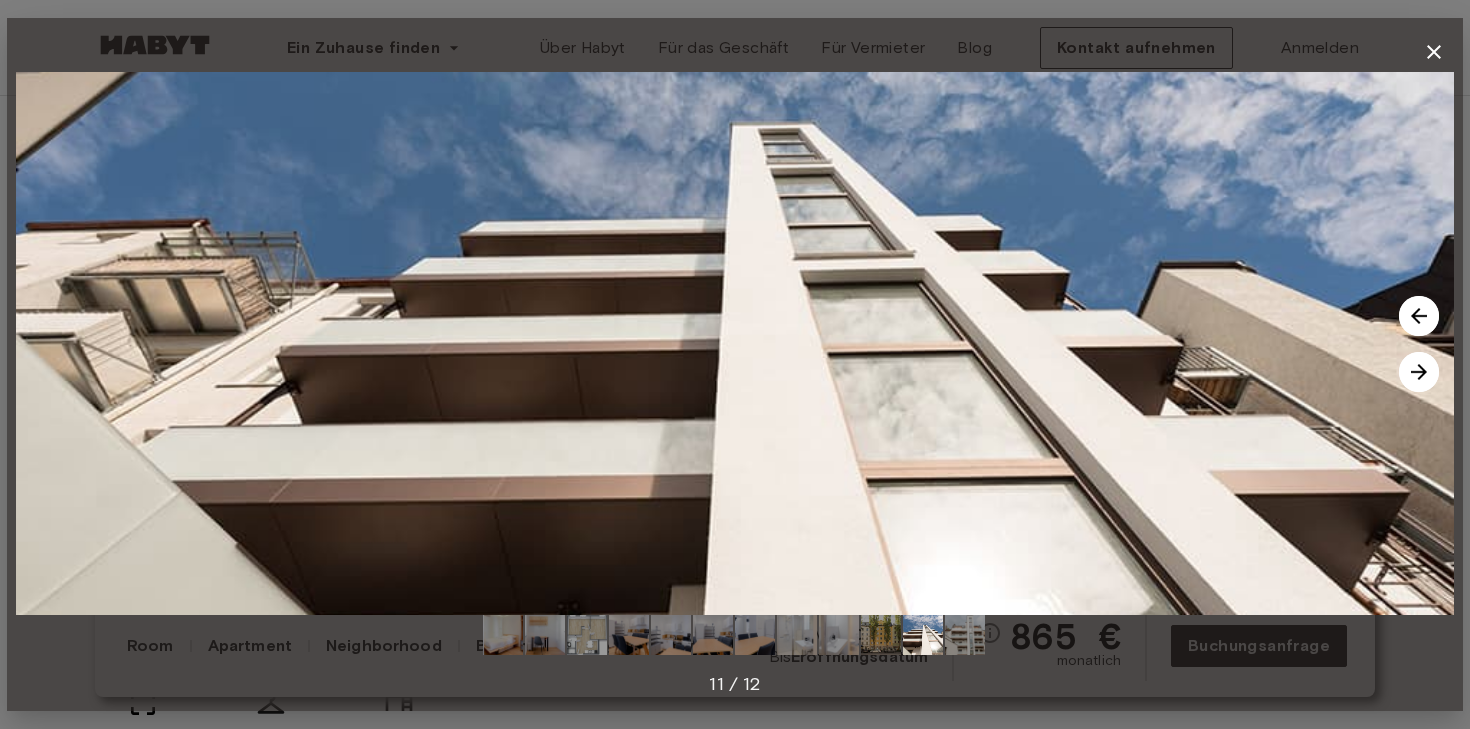 click at bounding box center [735, 635] 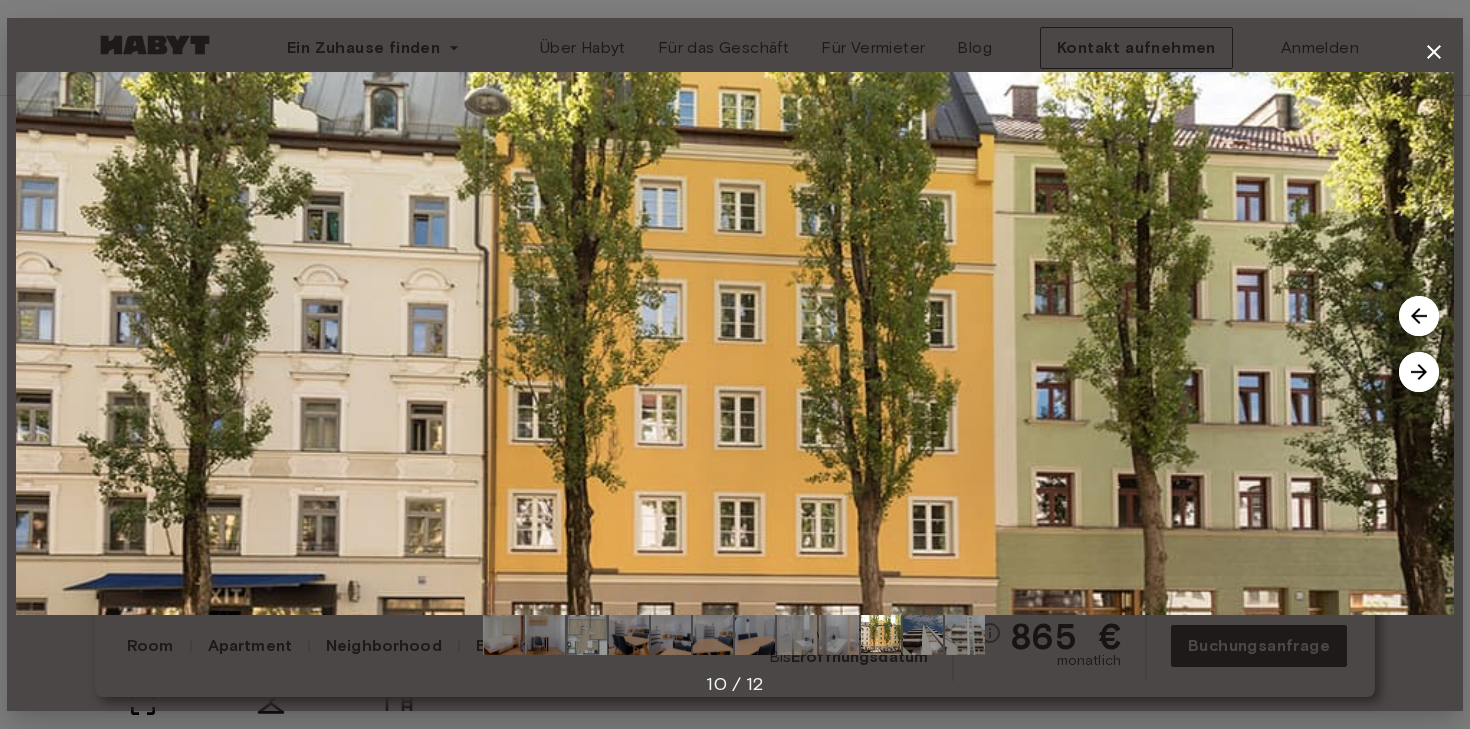 click at bounding box center [839, 635] 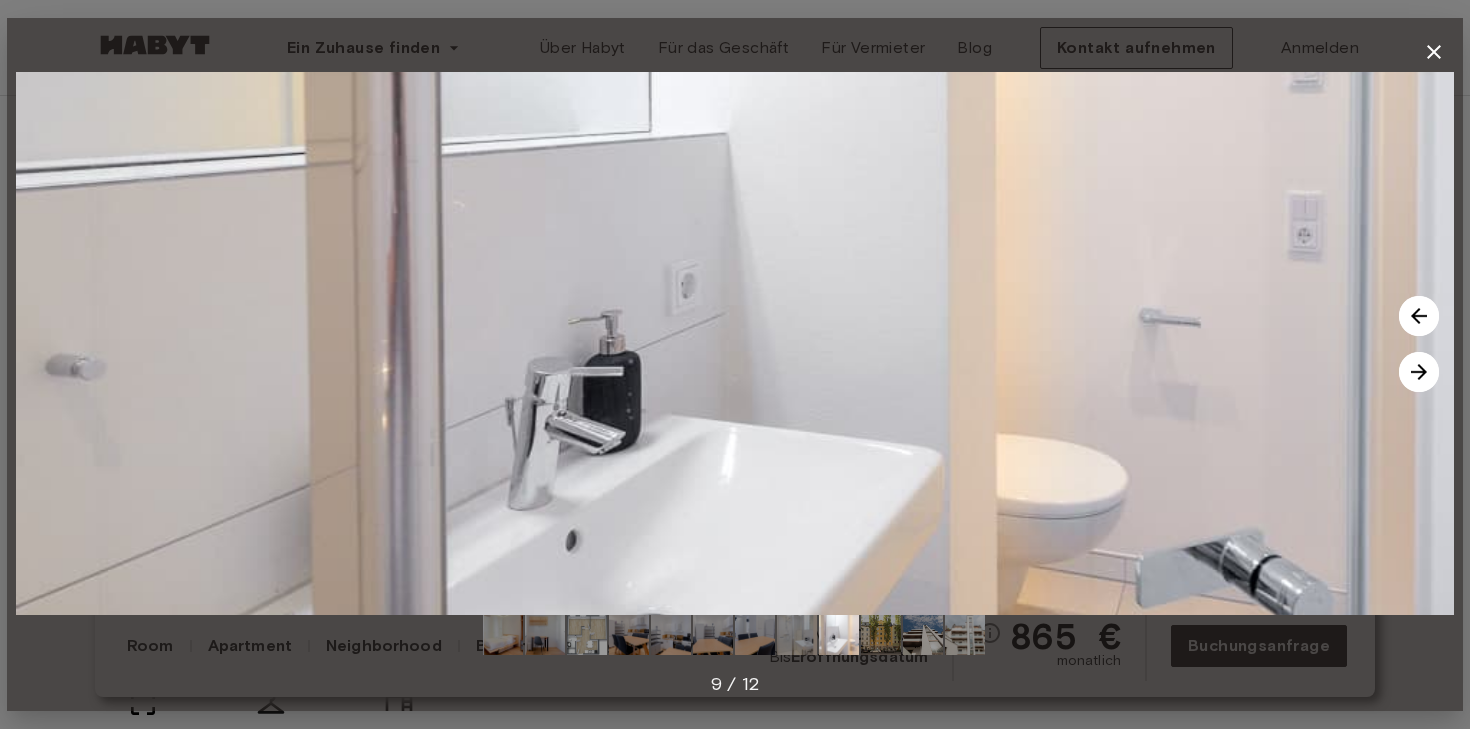 click at bounding box center (797, 635) 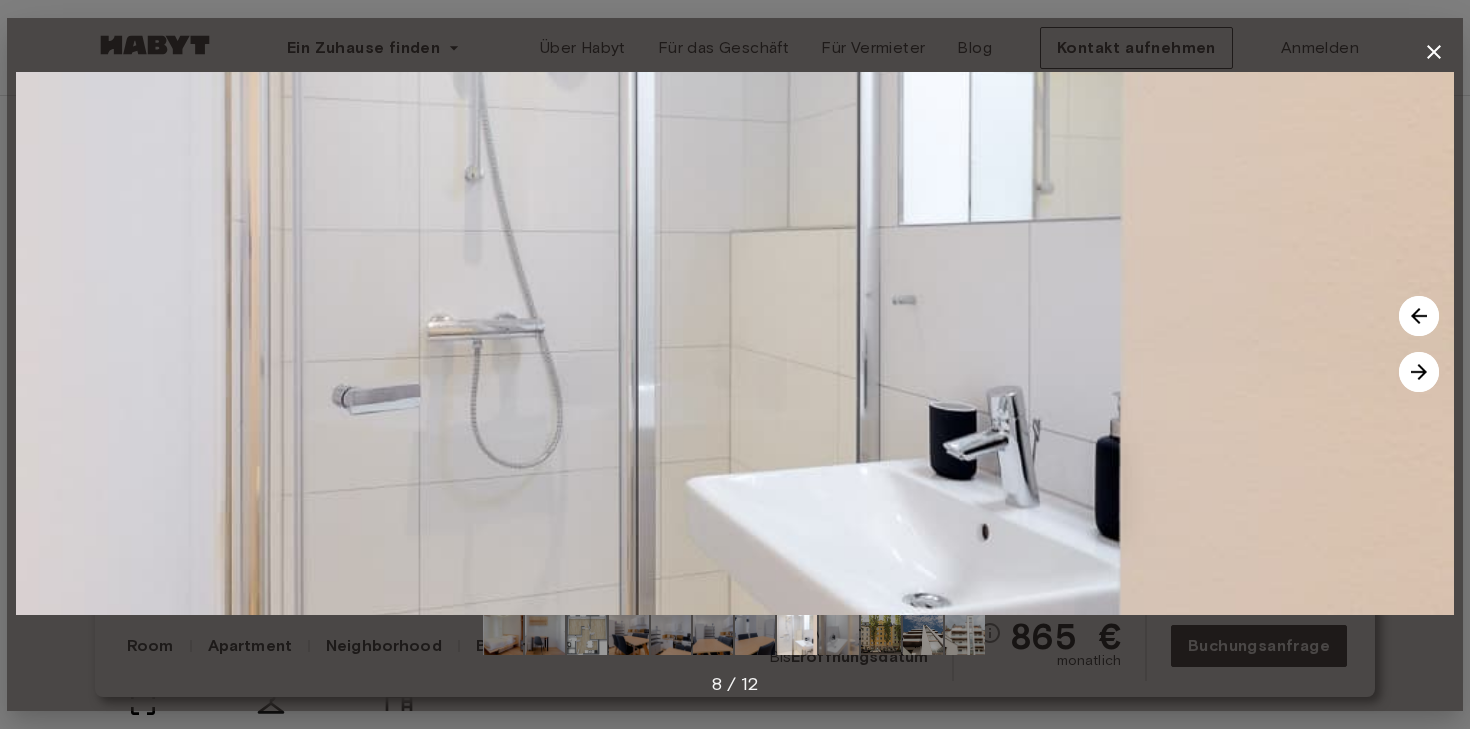 click at bounding box center (755, 635) 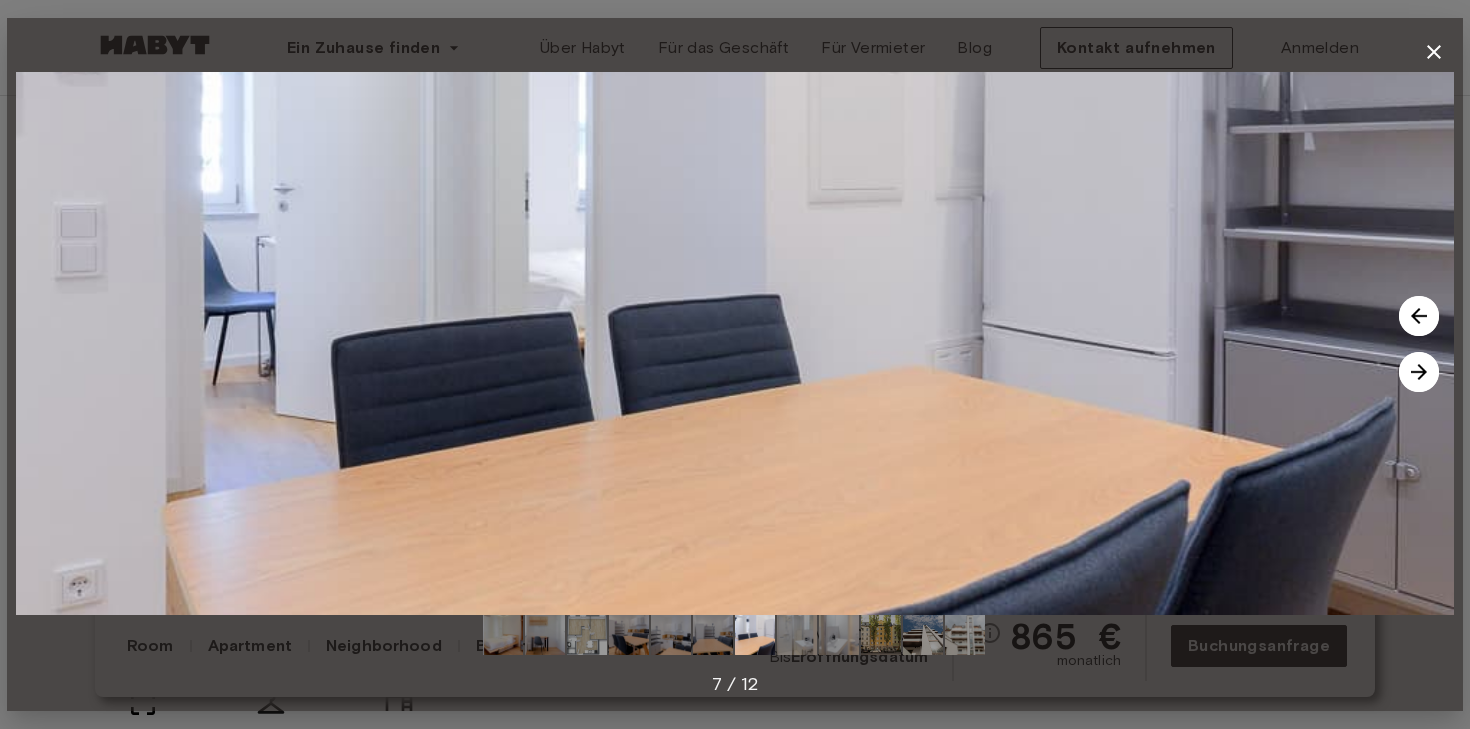 click at bounding box center [713, 635] 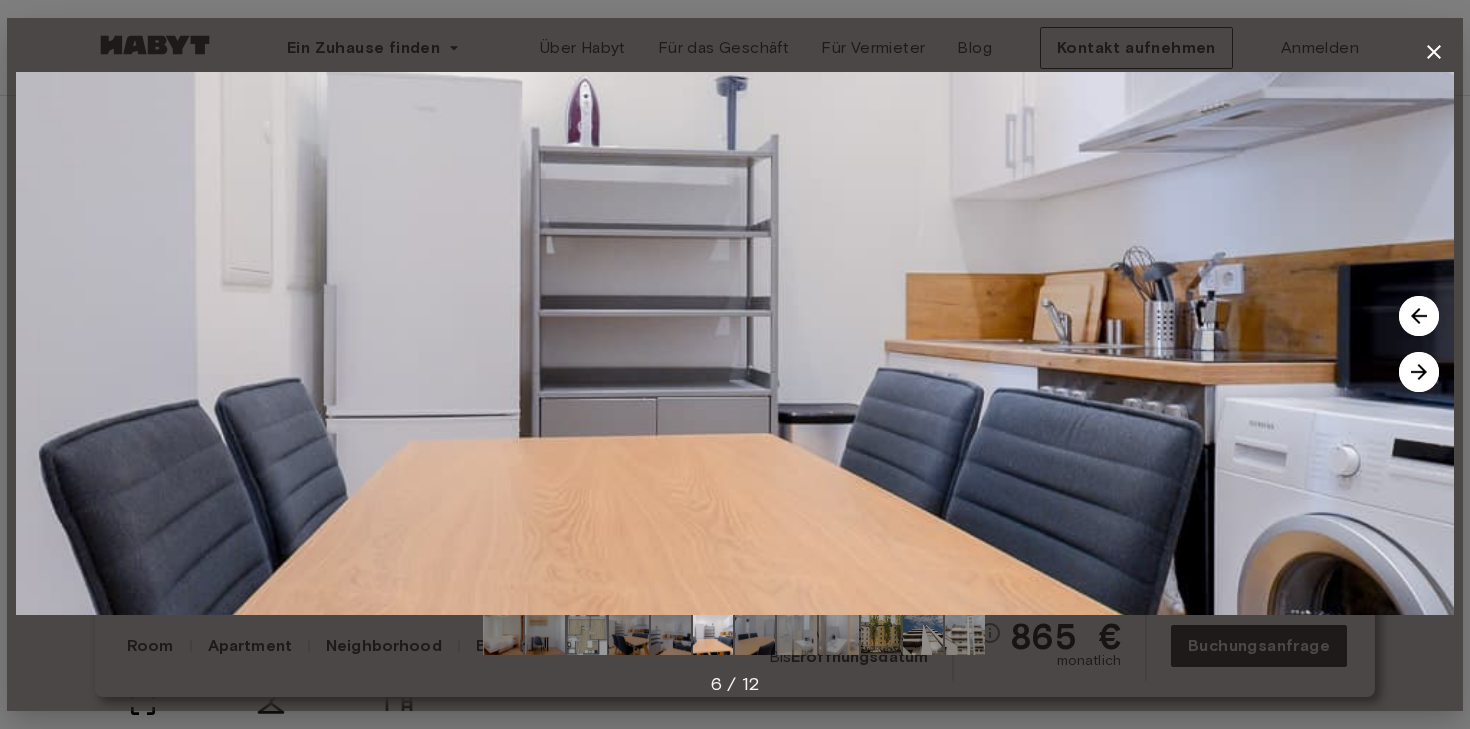 click at bounding box center (671, 635) 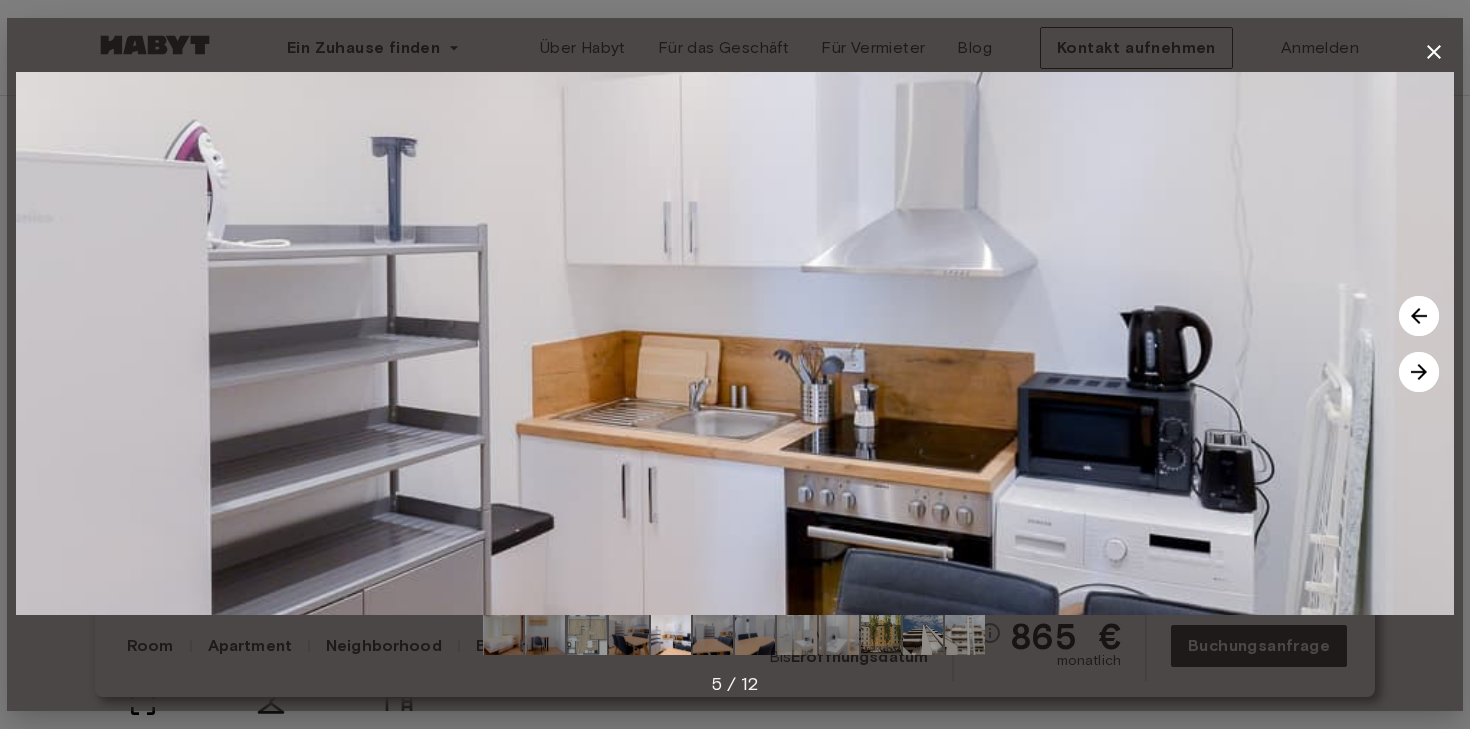click at bounding box center [629, 635] 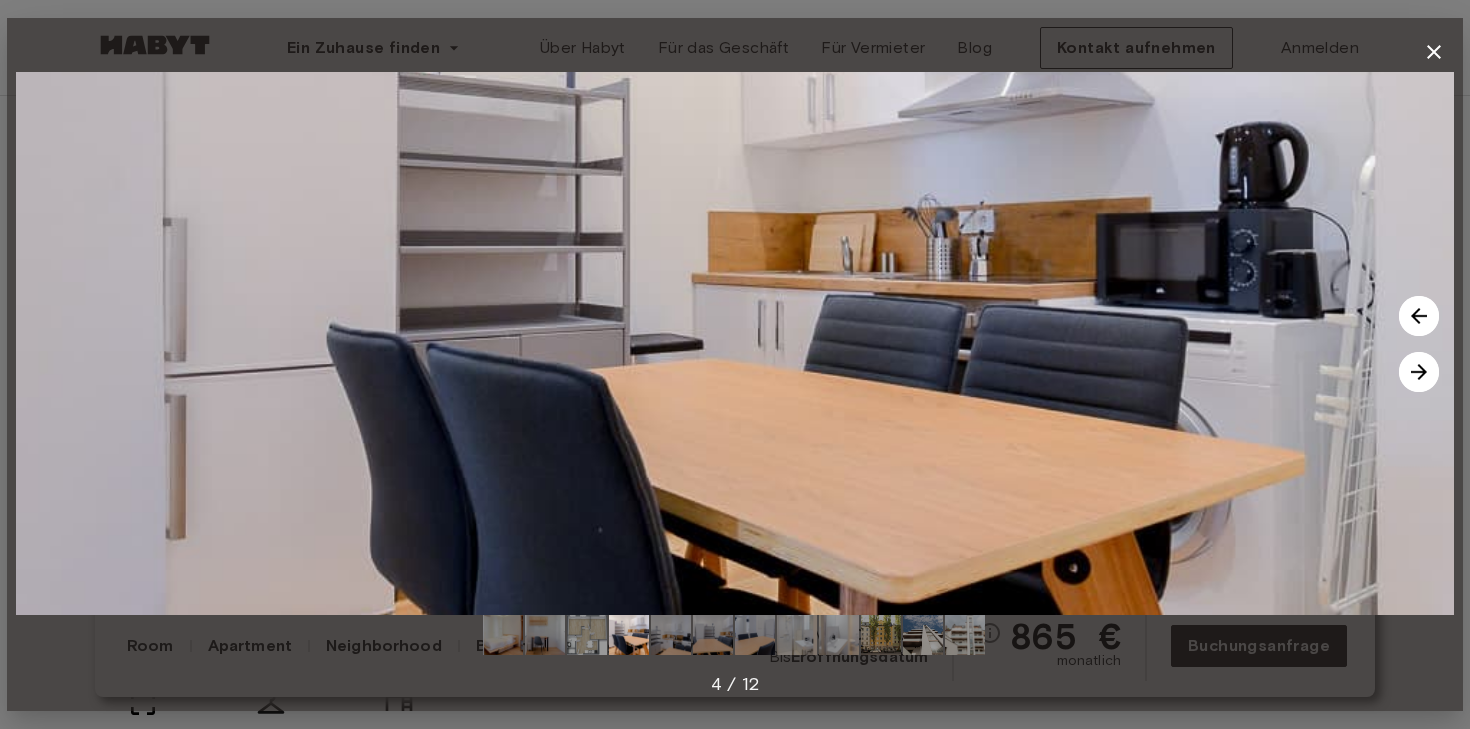 click at bounding box center [587, 635] 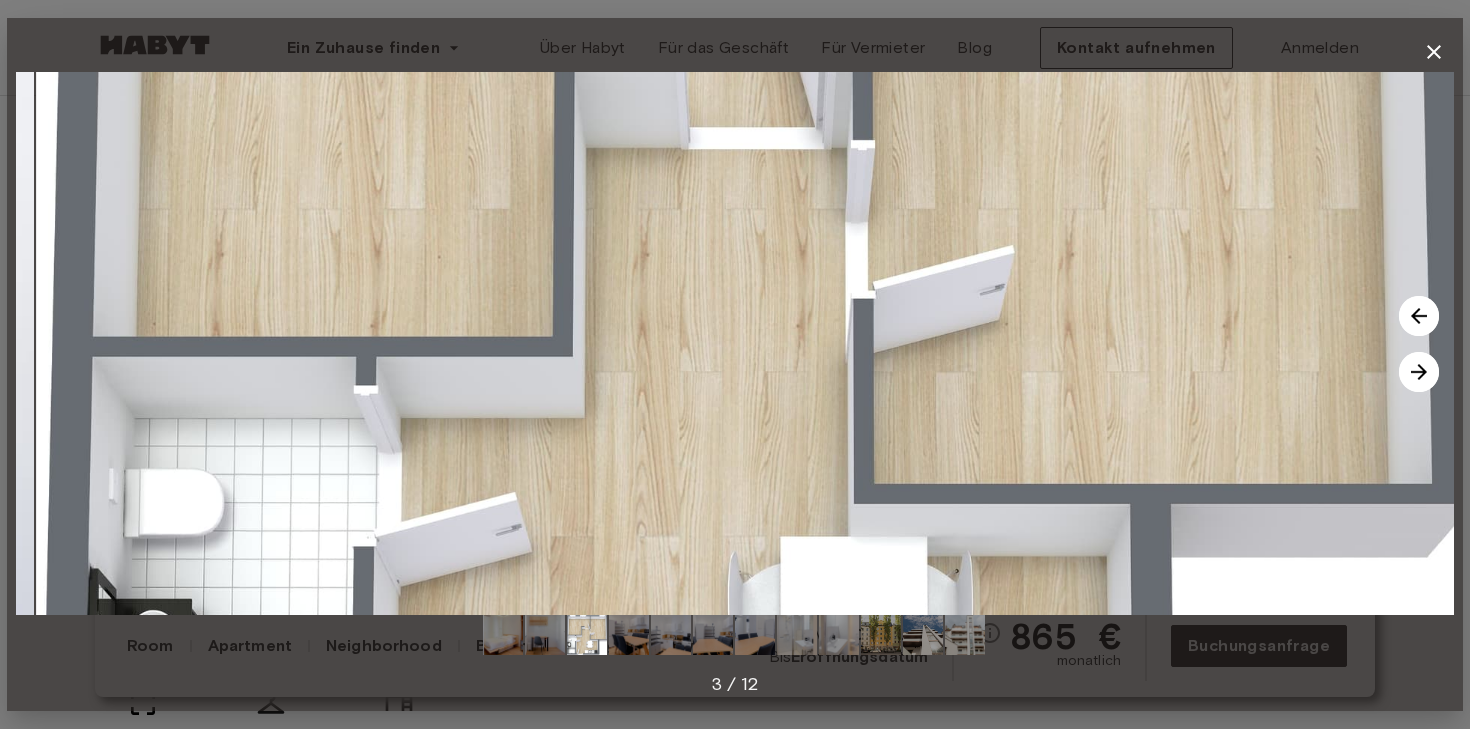 drag, startPoint x: 557, startPoint y: 426, endPoint x: 575, endPoint y: 379, distance: 50.32892 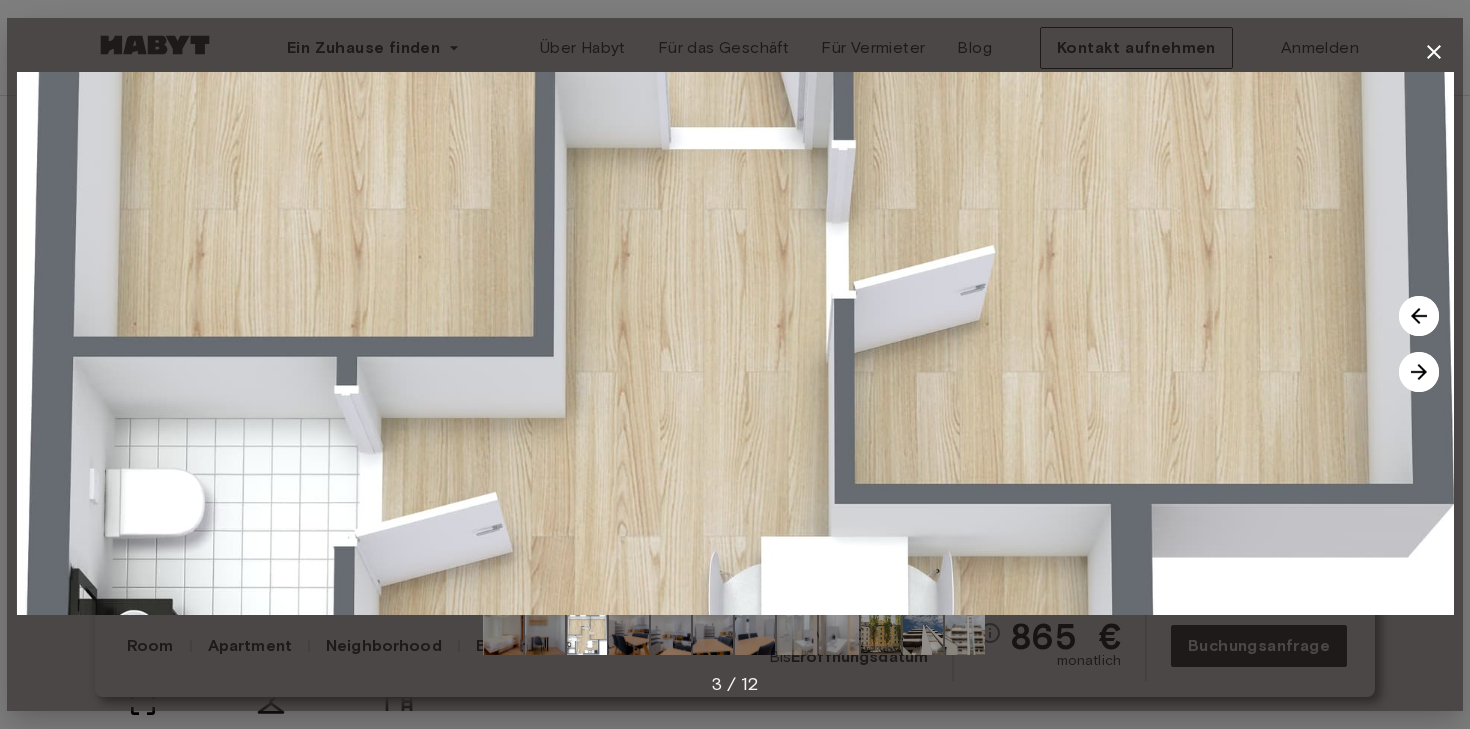 drag, startPoint x: 685, startPoint y: 162, endPoint x: 681, endPoint y: 334, distance: 172.04651 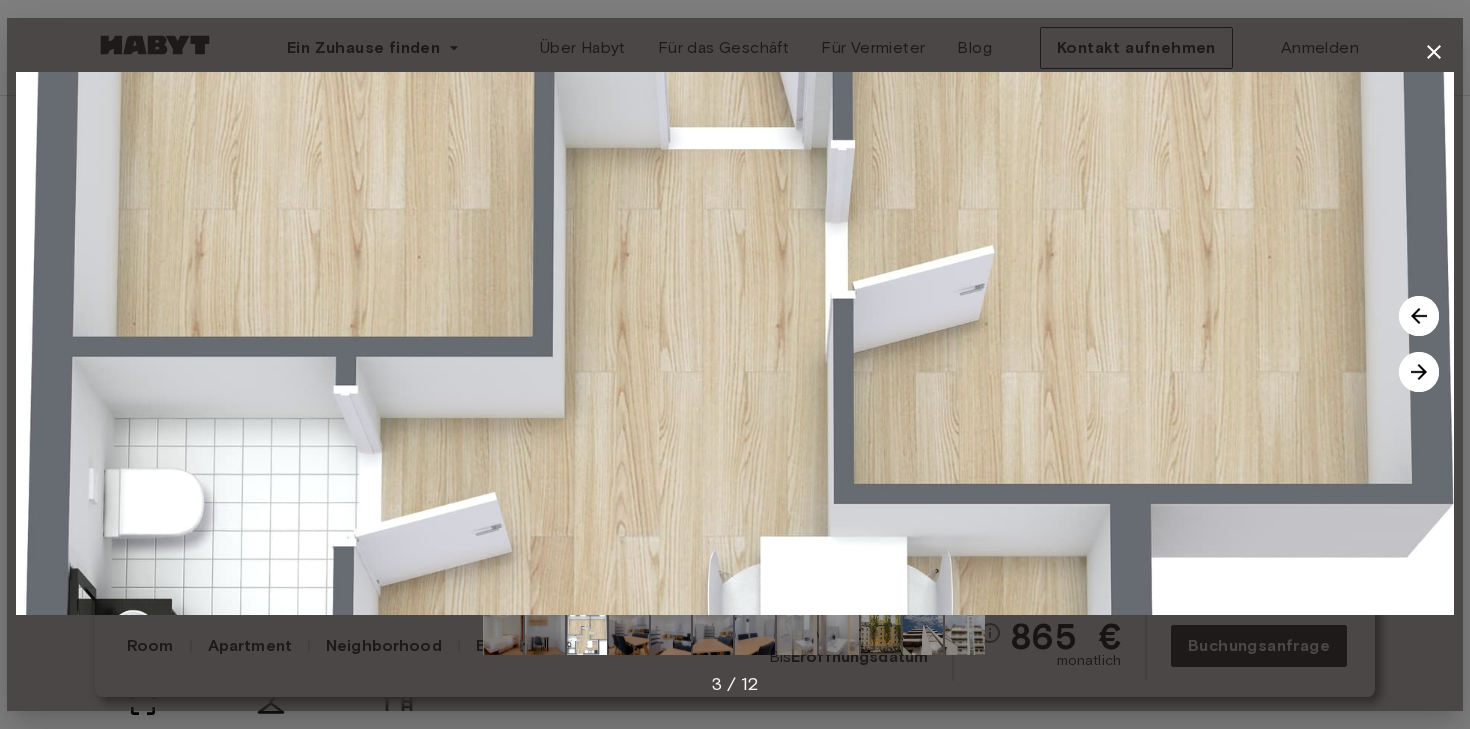 click at bounding box center [545, 635] 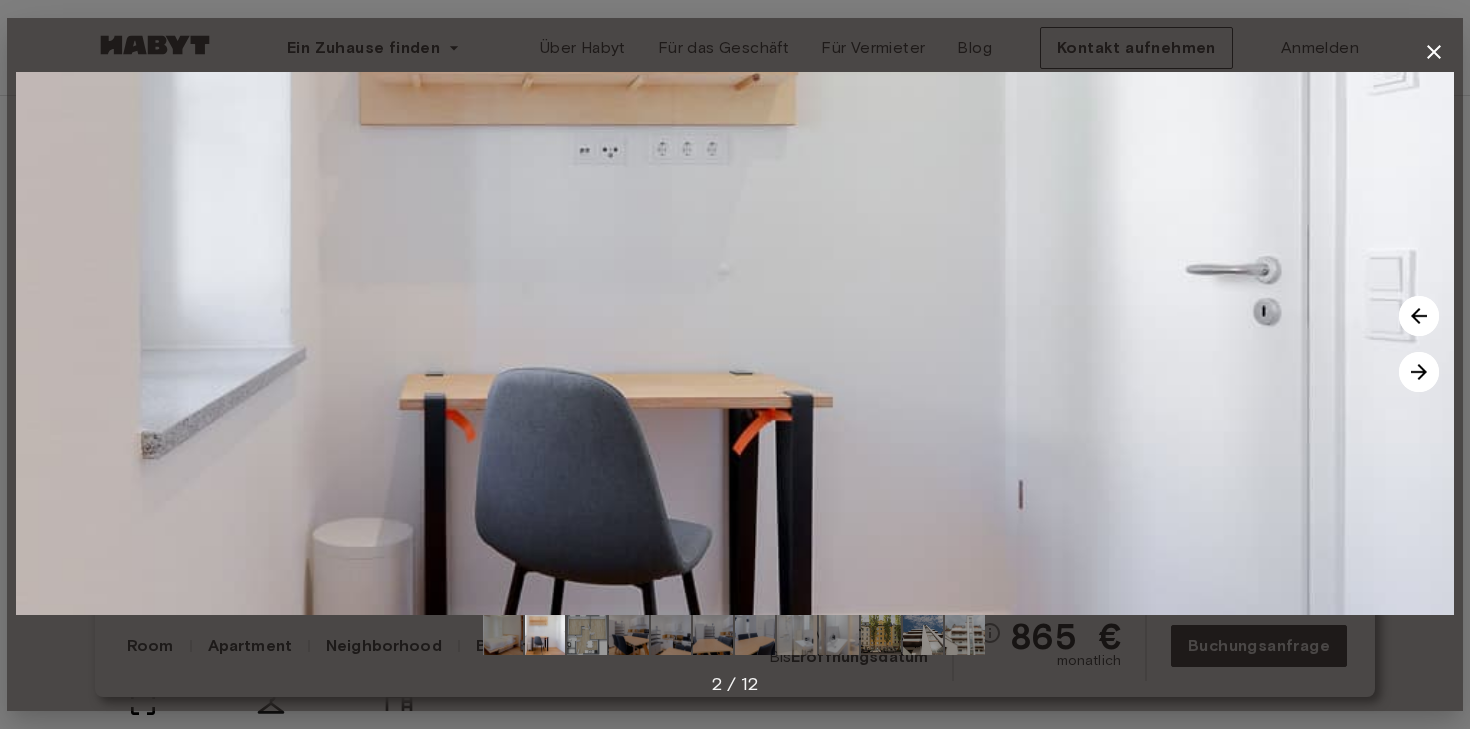 click at bounding box center [503, 635] 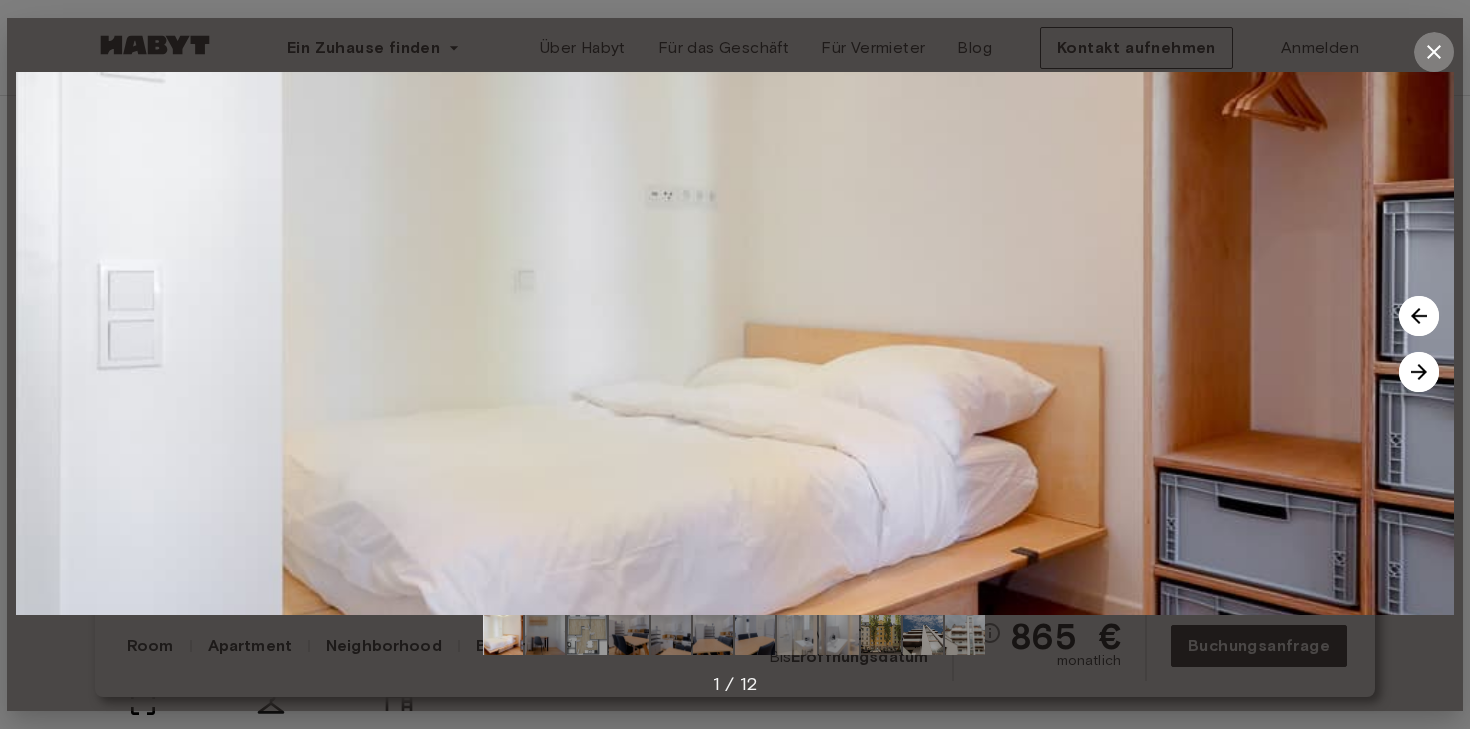 click 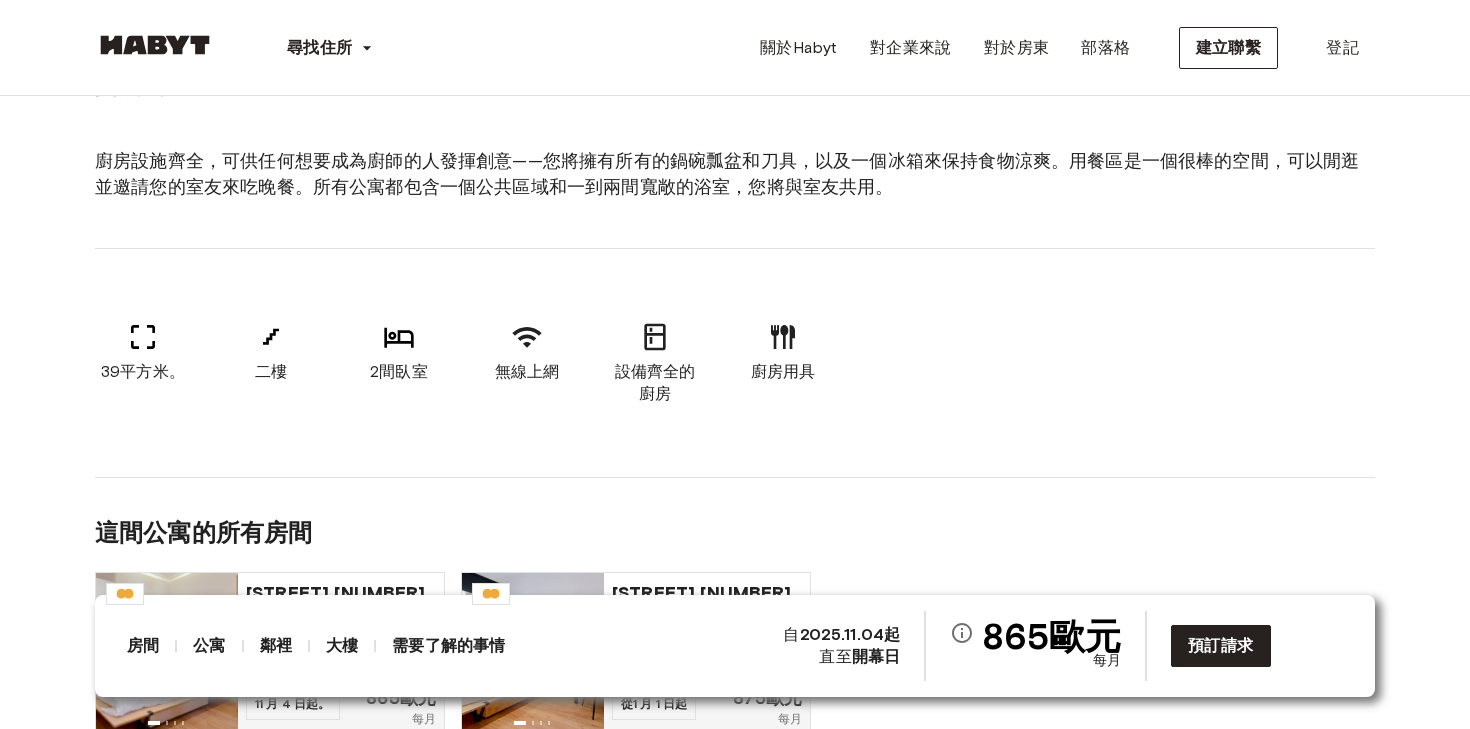 scroll, scrollTop: 1228, scrollLeft: 0, axis: vertical 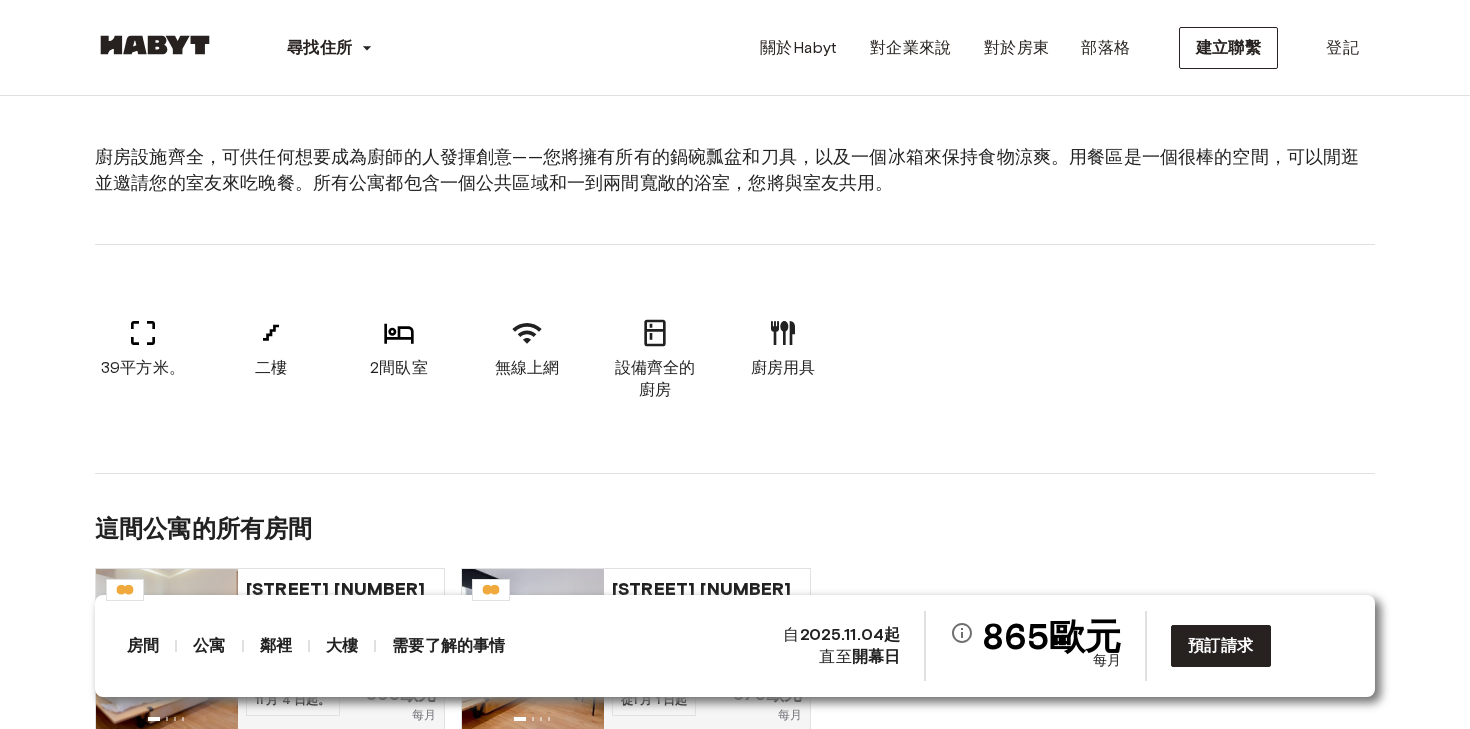 click on "這間公寓的所有房間 [STREET] [NUMBER] 10.5平方公尺。 2間臥室 二樓 11 月 4 日起 。 865歐元 每月 [STREET] [NUMBER] 11平方米。 2間臥室 二樓 從 1 月 1 日起 875歐元 每月" at bounding box center (735, 606) 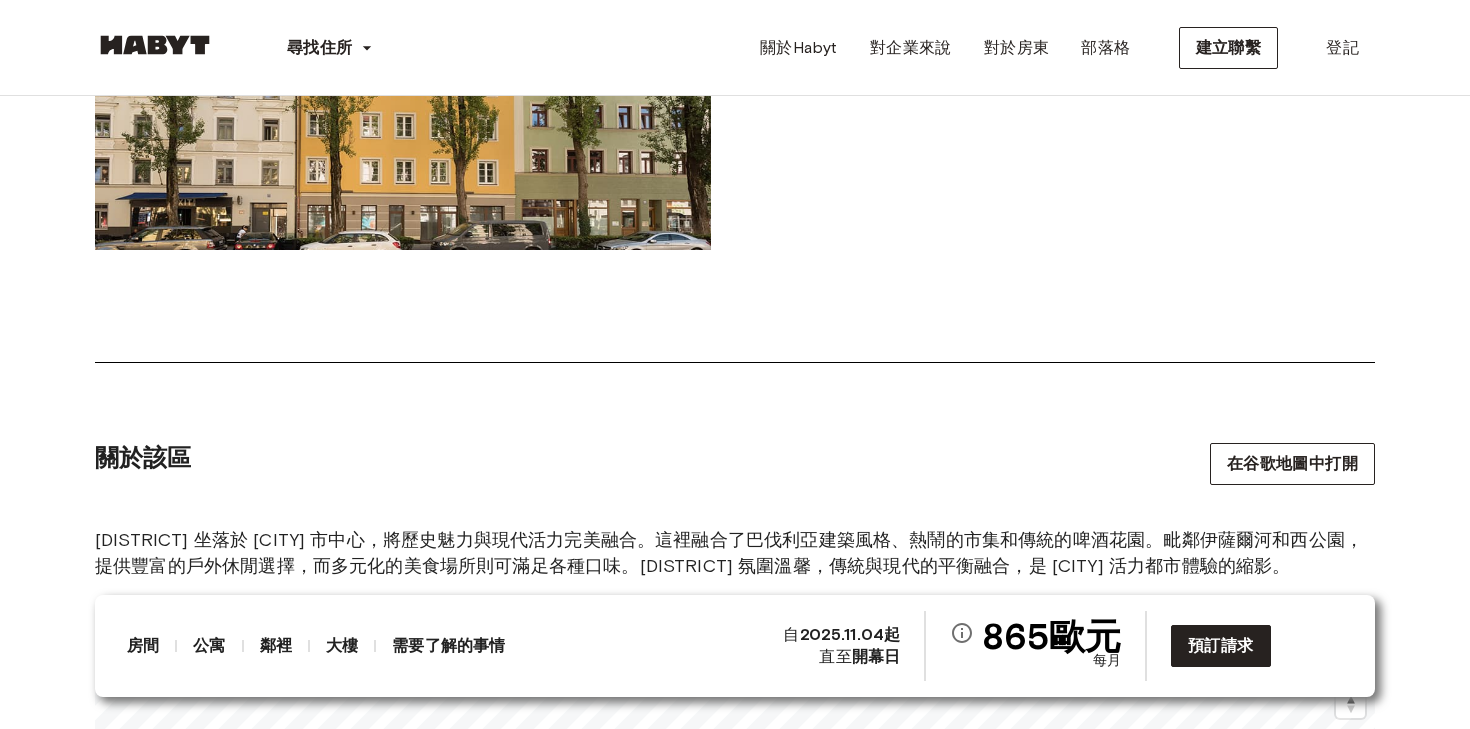 scroll, scrollTop: 2714, scrollLeft: 0, axis: vertical 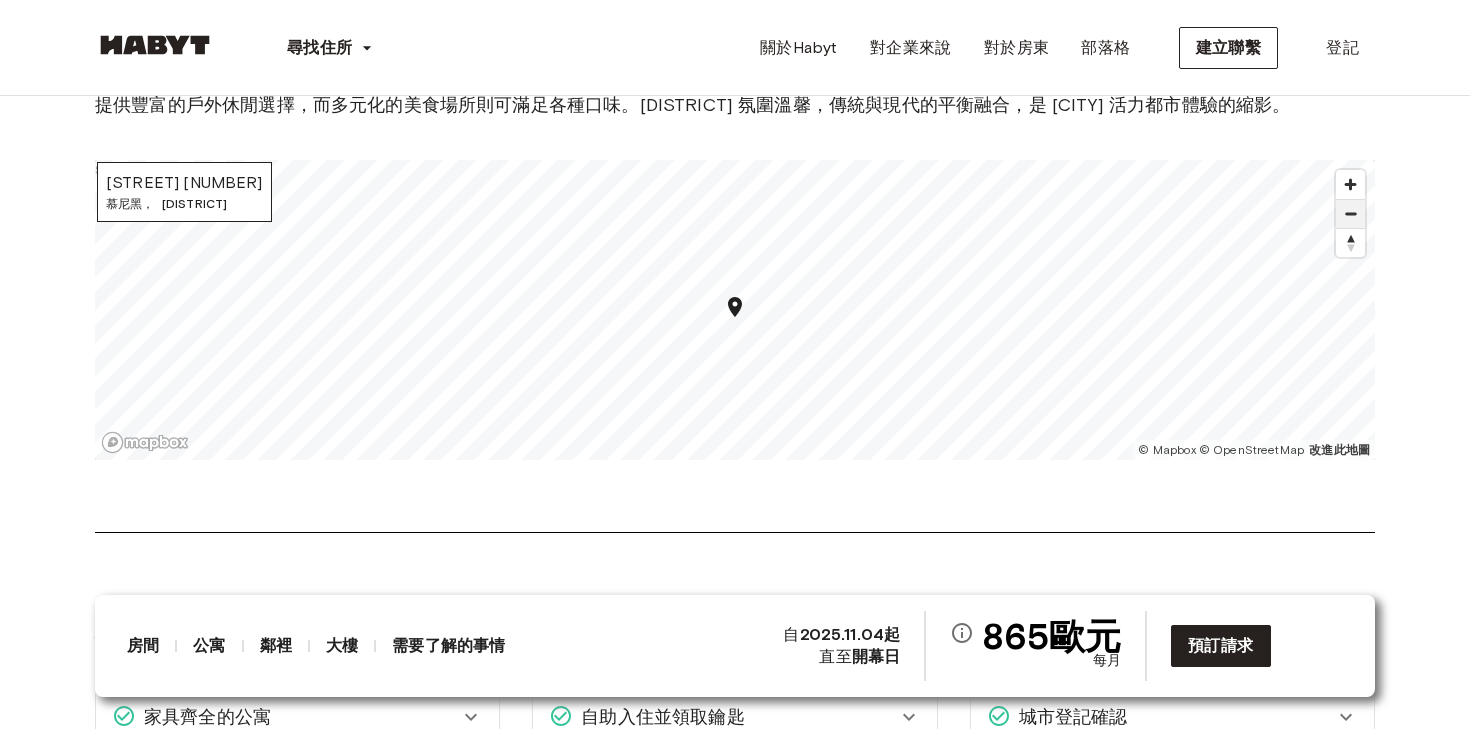 click at bounding box center [1350, 214] 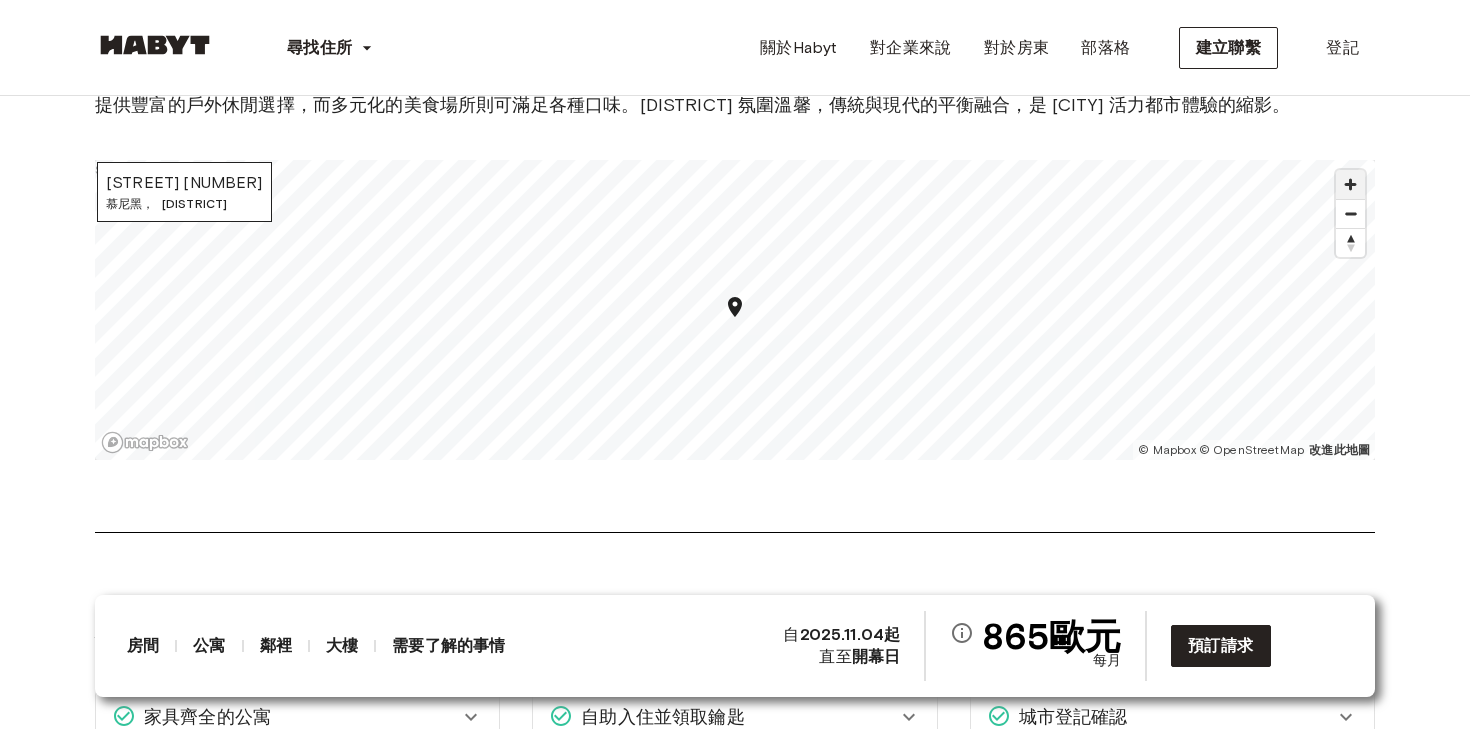 click at bounding box center (1350, 184) 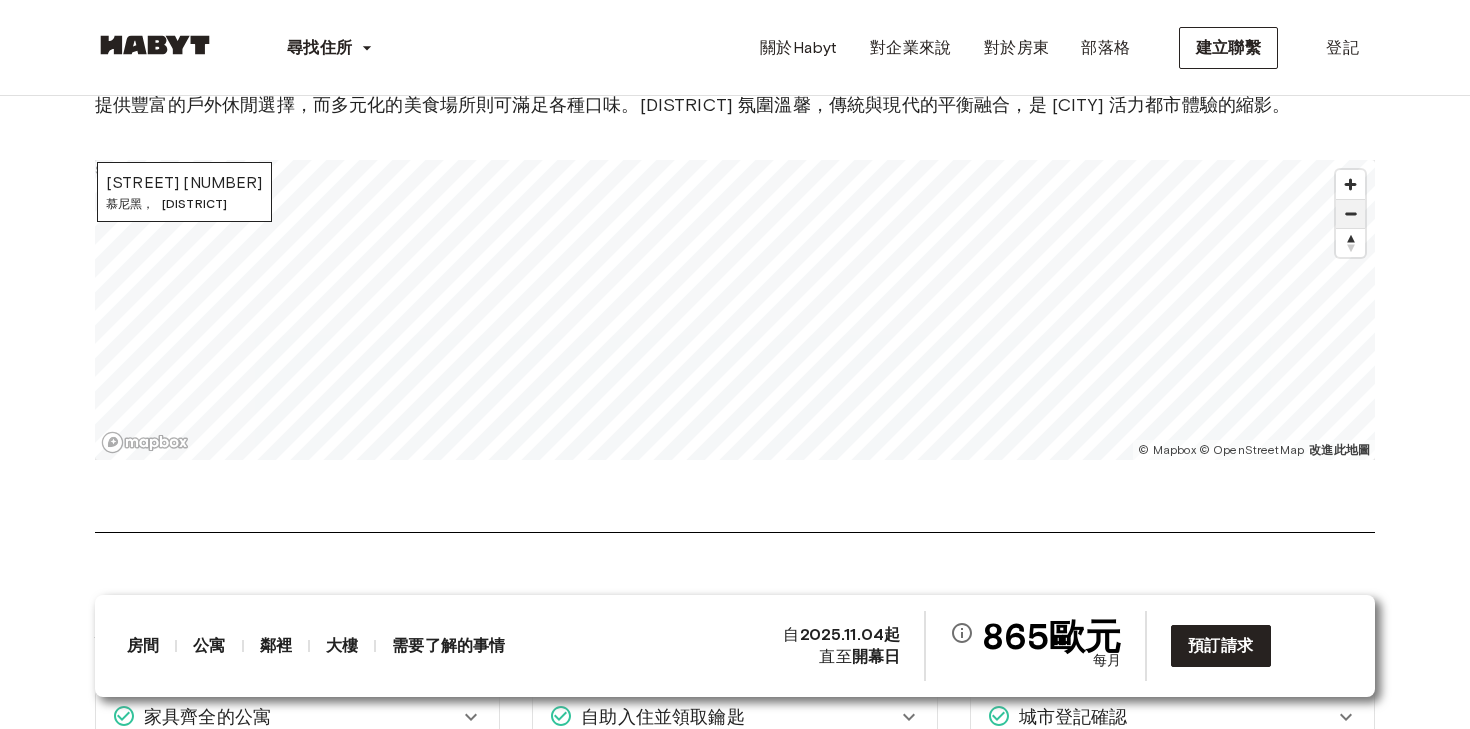 click at bounding box center (1350, 214) 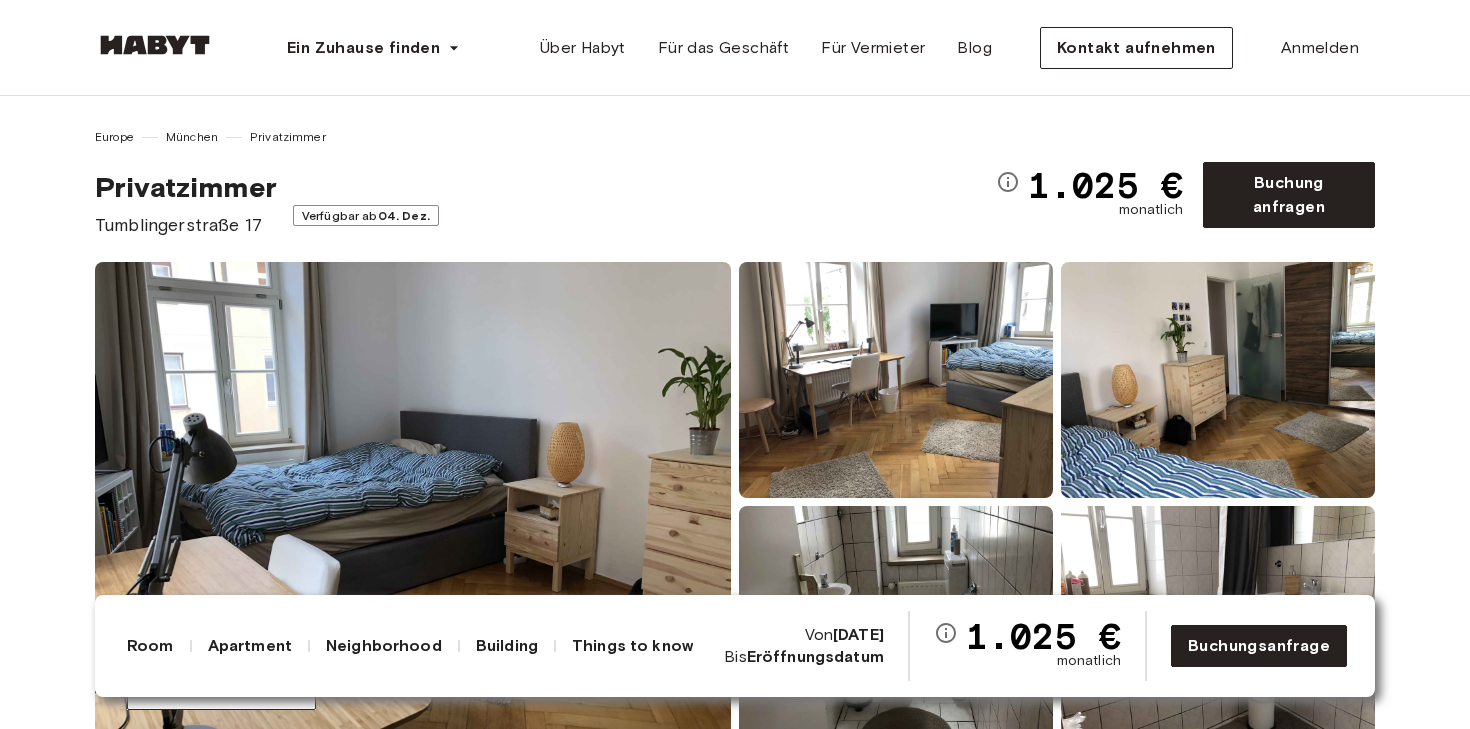 scroll, scrollTop: 106, scrollLeft: 0, axis: vertical 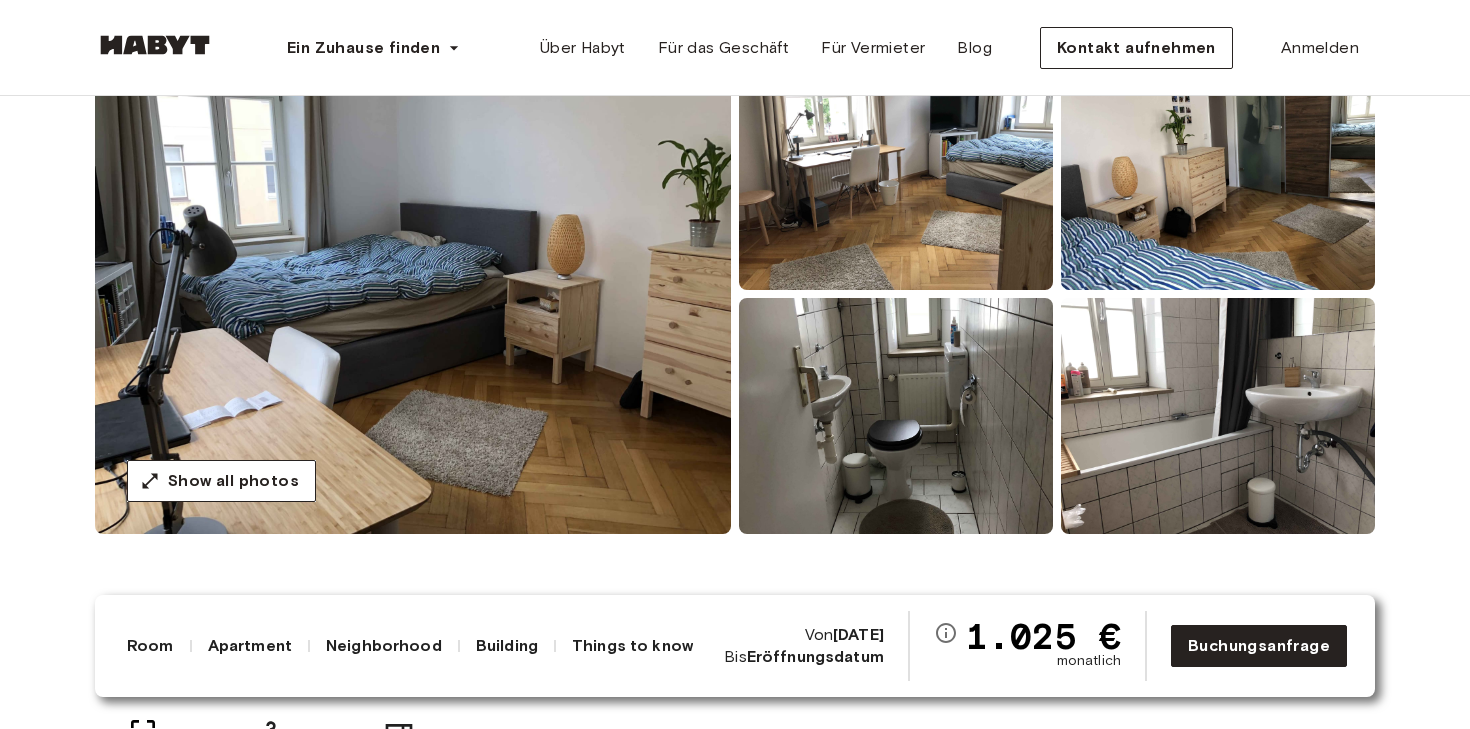 click at bounding box center [413, 294] 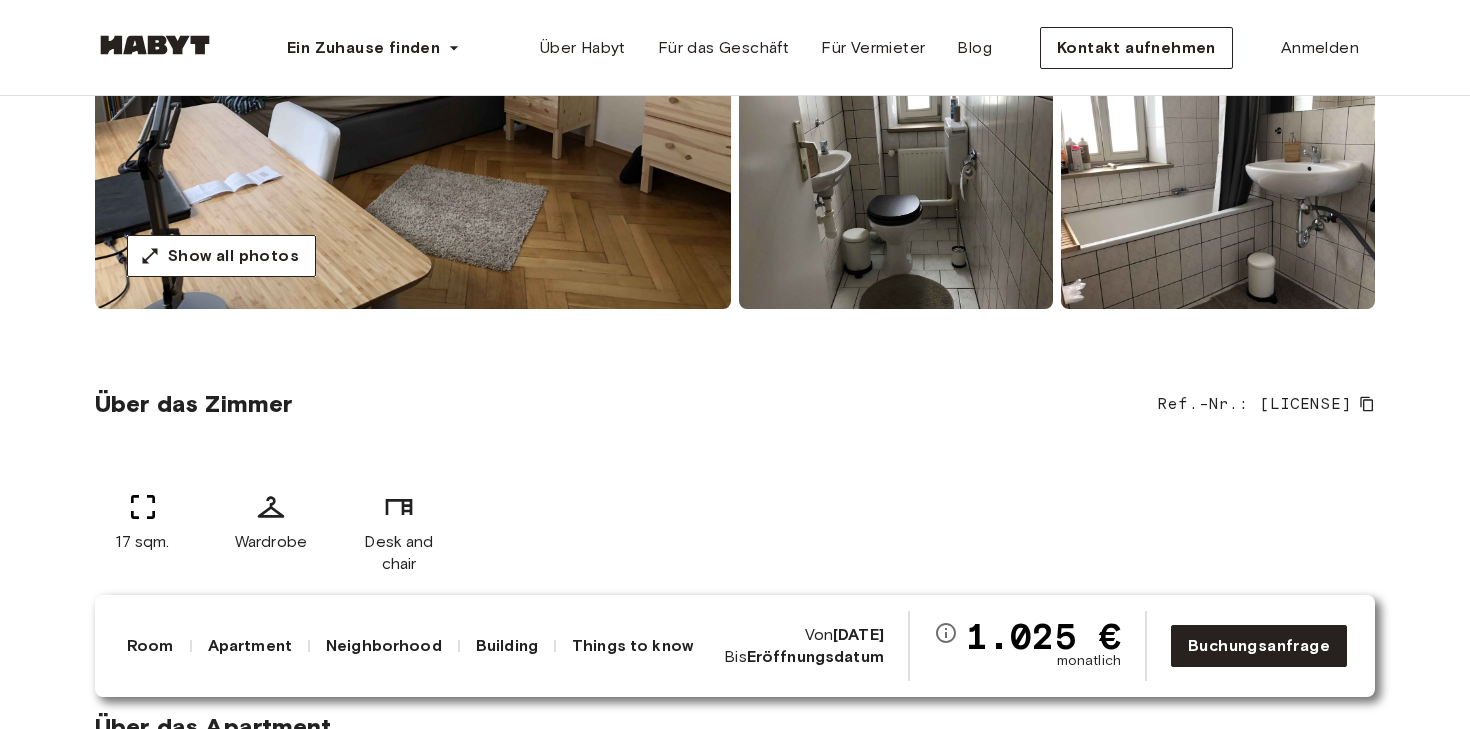 scroll, scrollTop: 393, scrollLeft: 0, axis: vertical 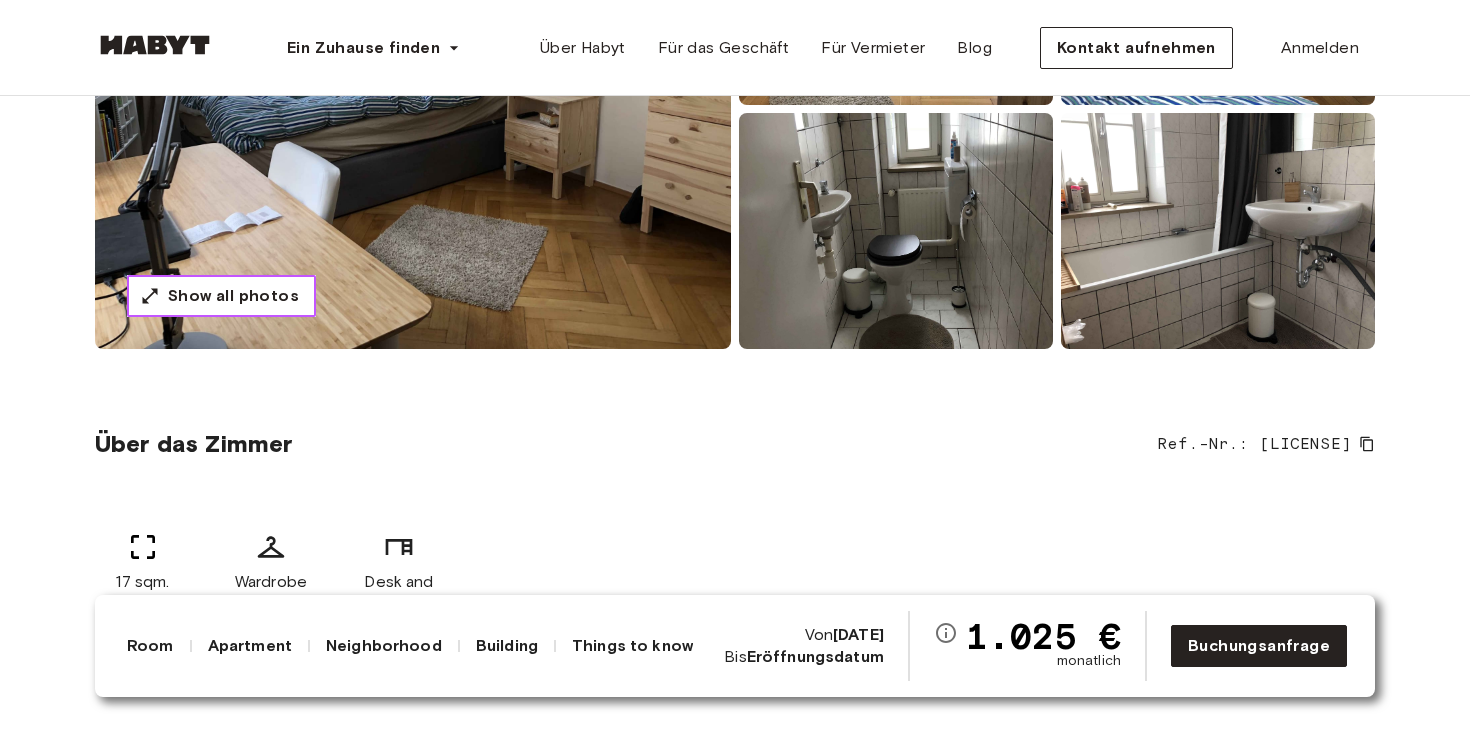 click on "Show all photos" at bounding box center (233, 296) 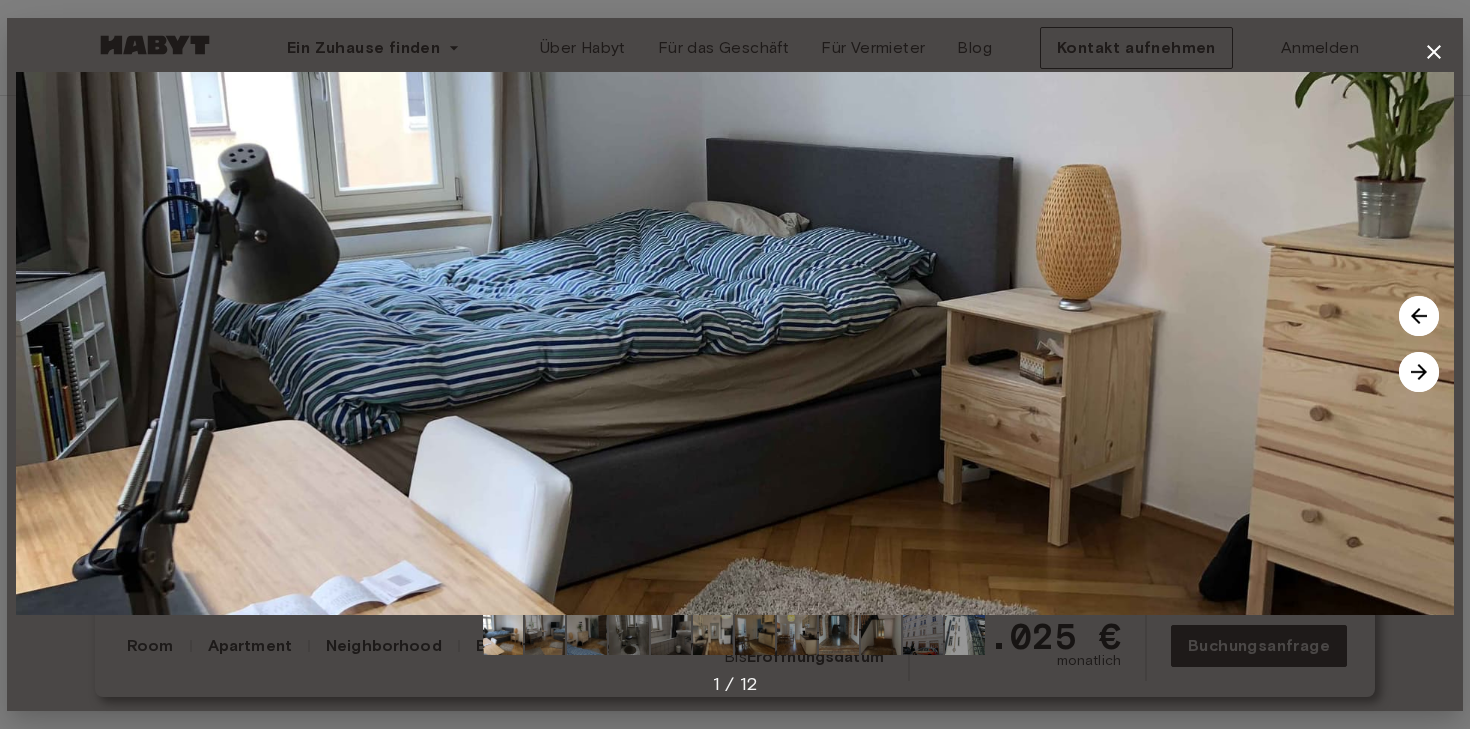click at bounding box center (1419, 372) 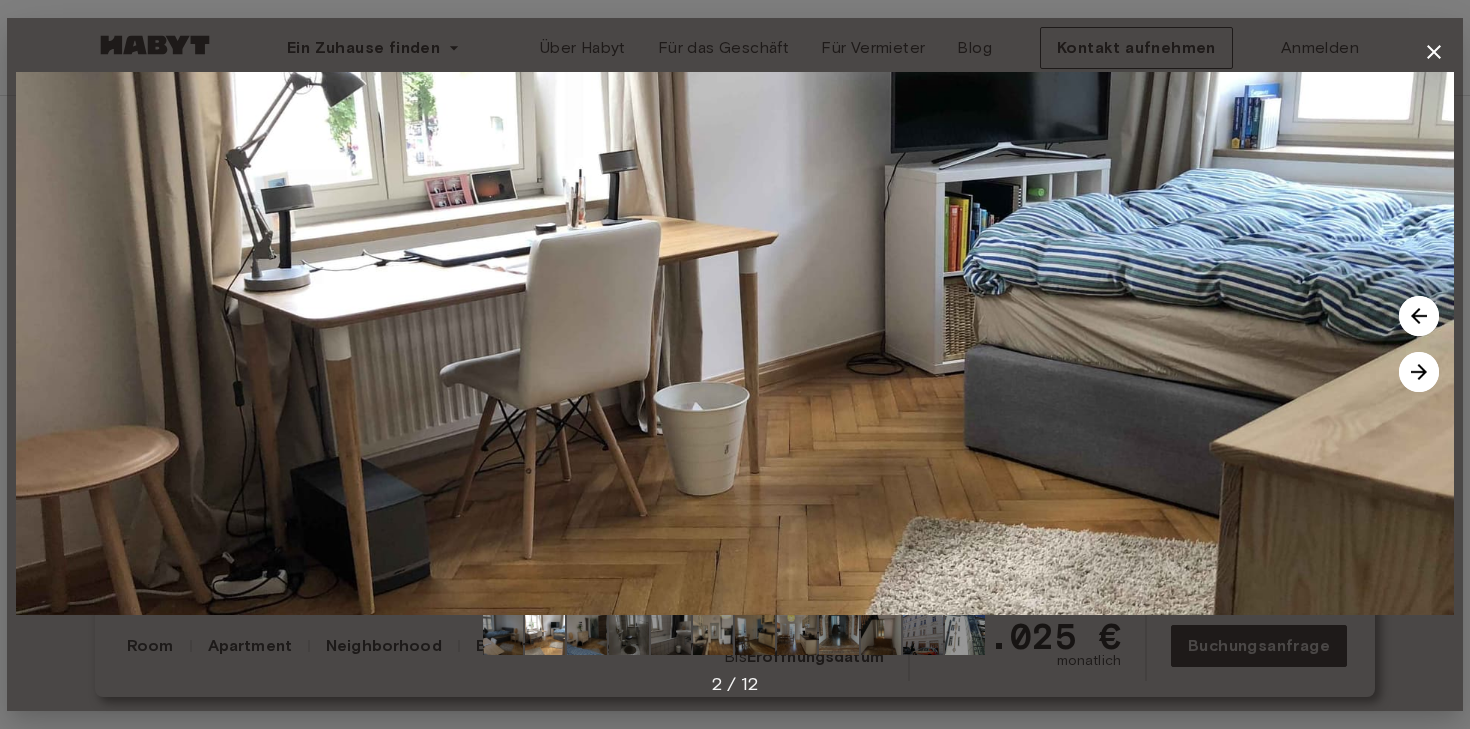click at bounding box center (1419, 372) 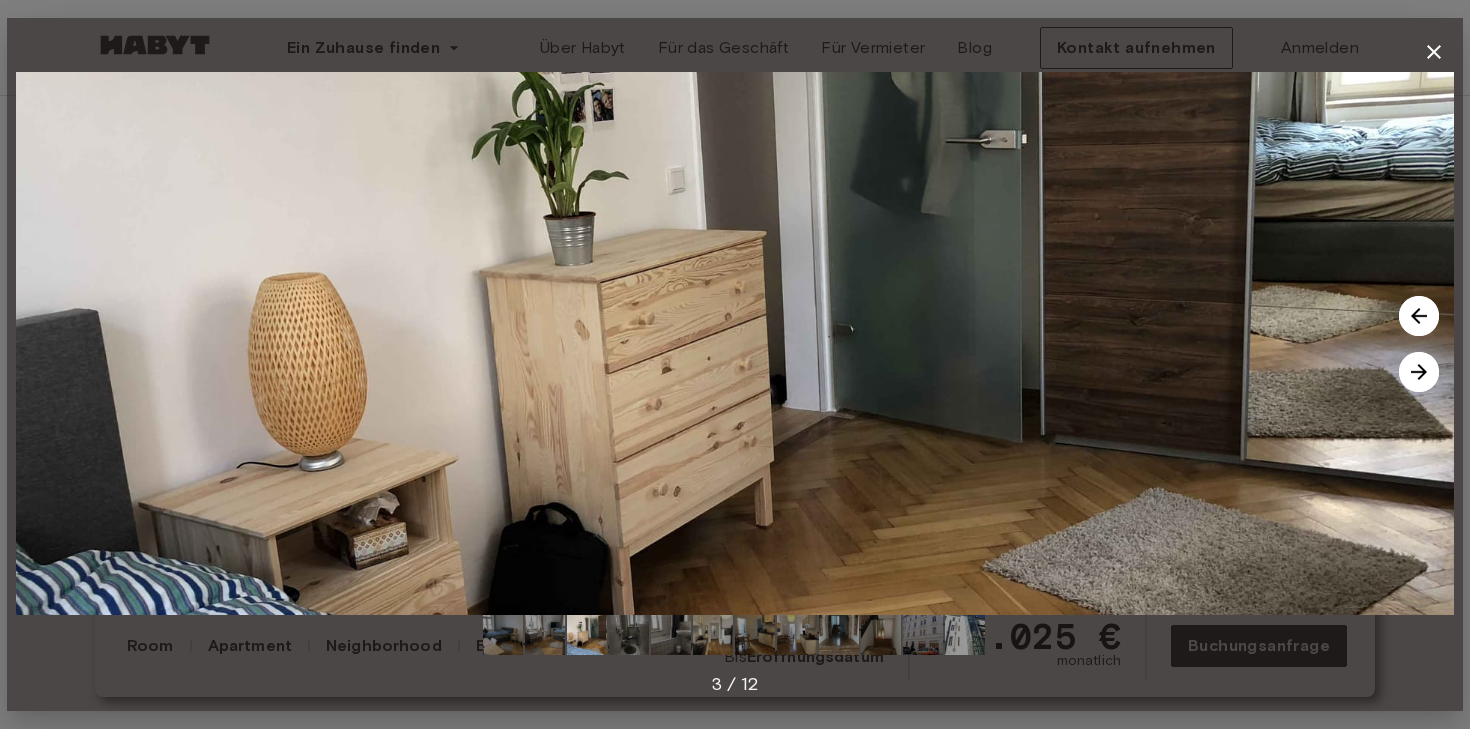 click at bounding box center [1419, 372] 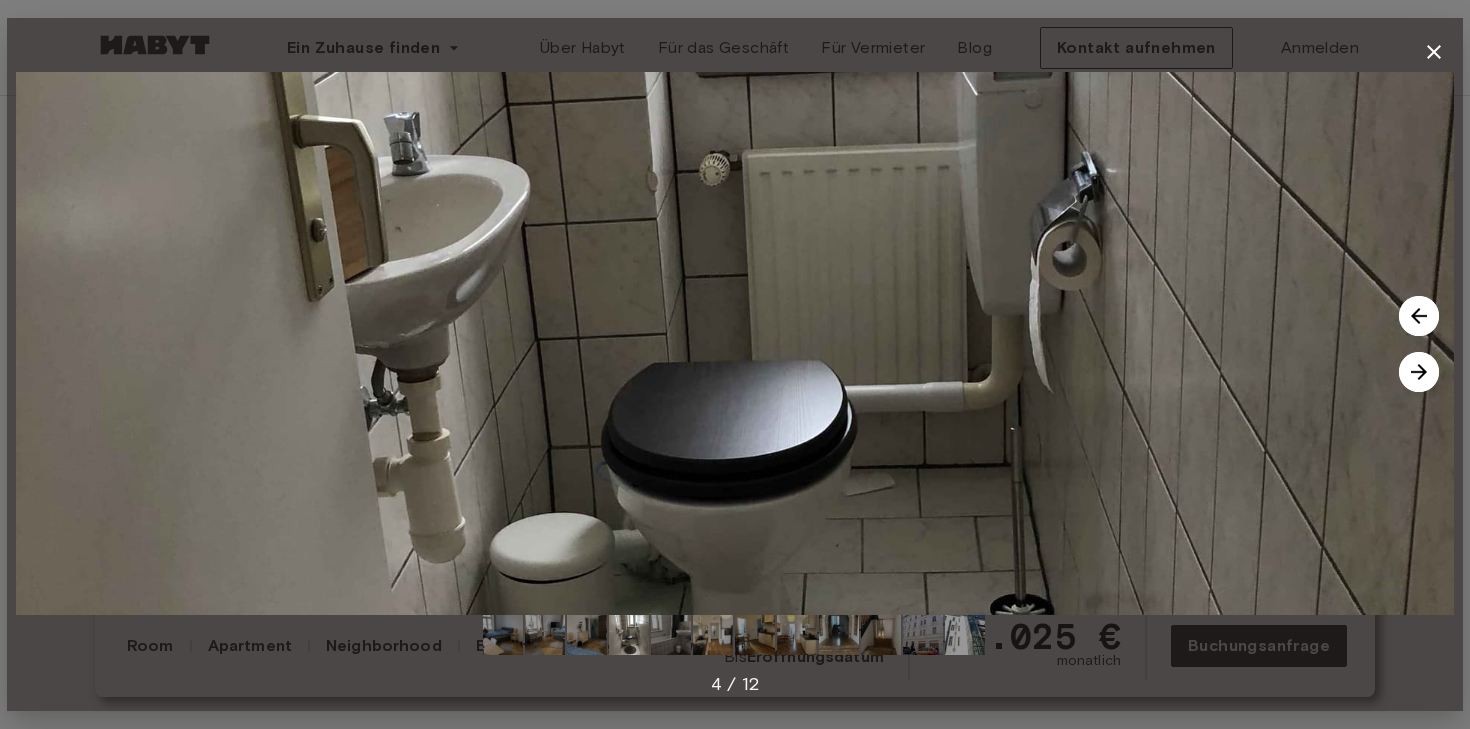 click at bounding box center (1419, 372) 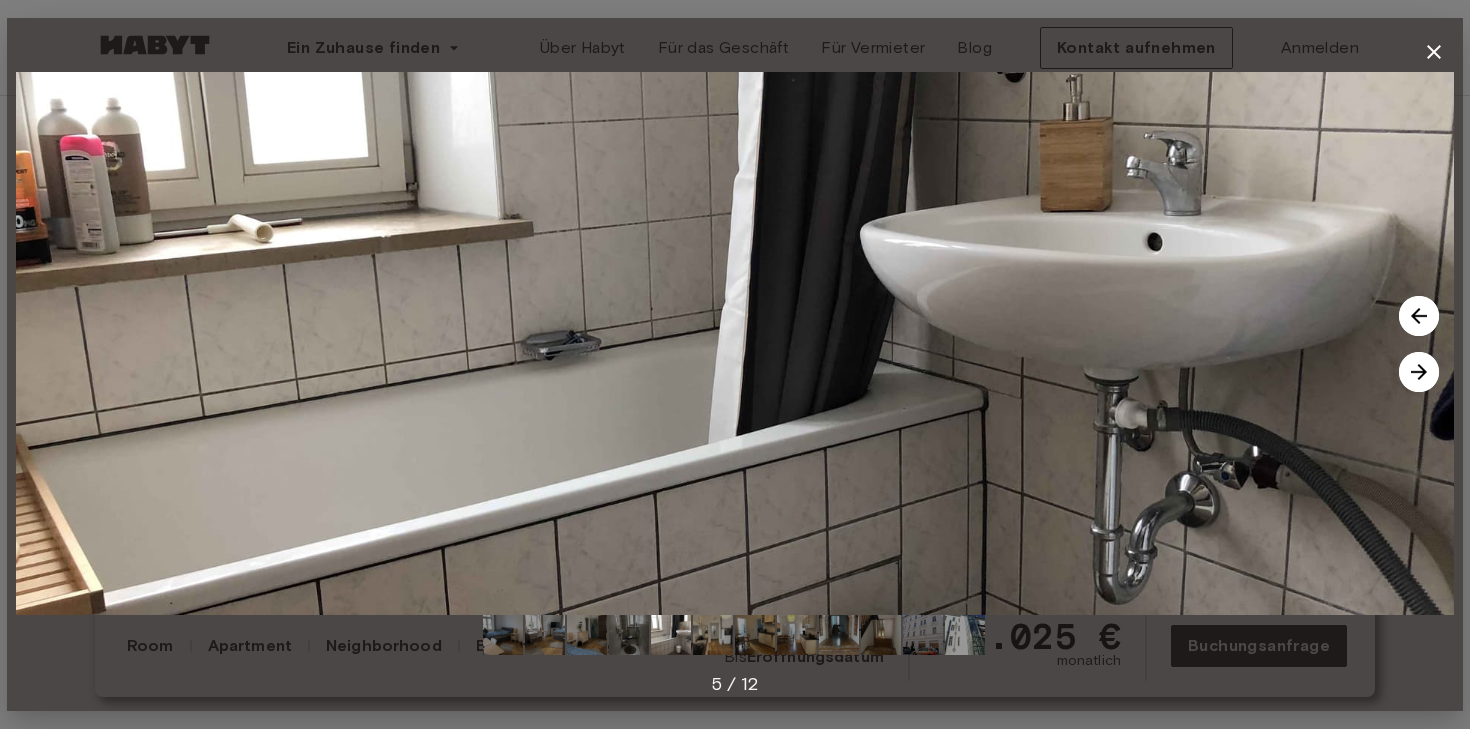 click at bounding box center (1419, 372) 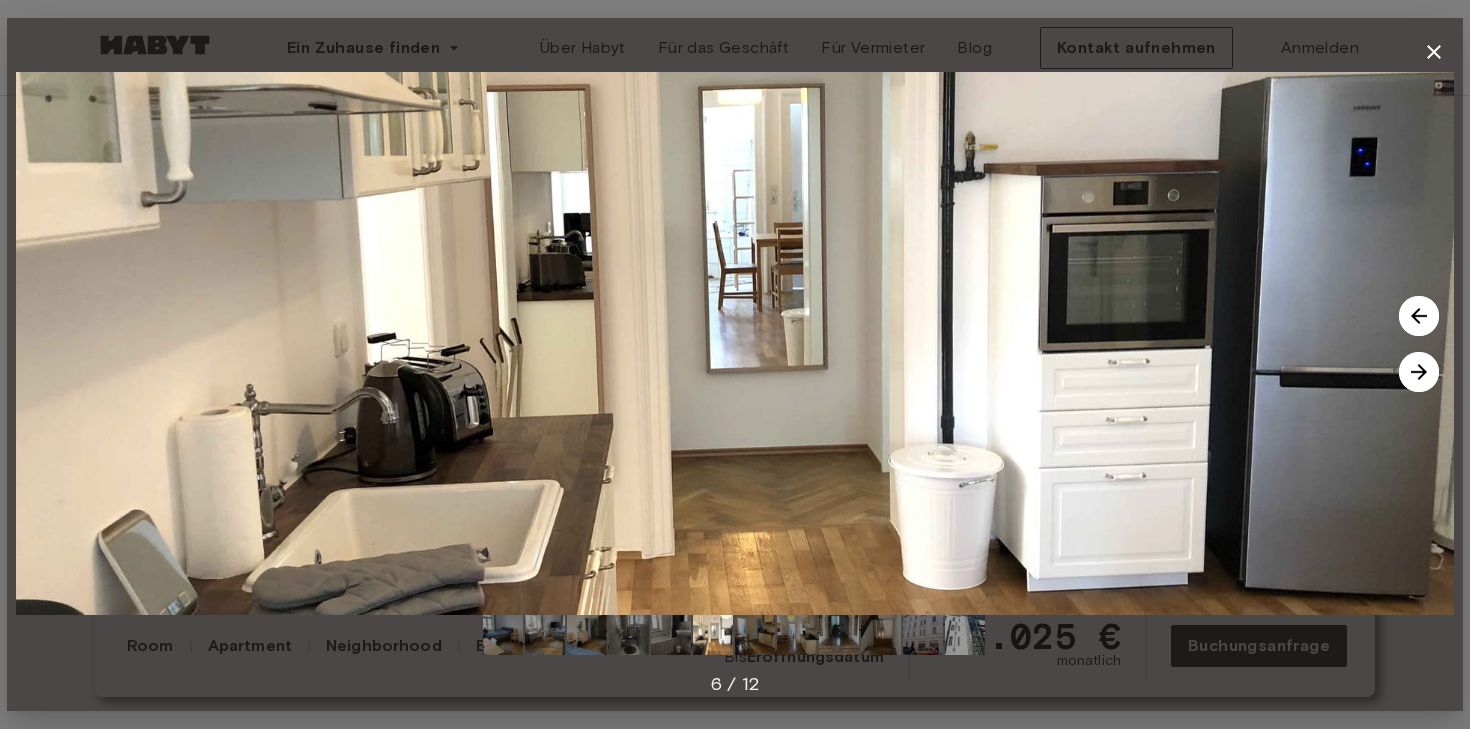 click 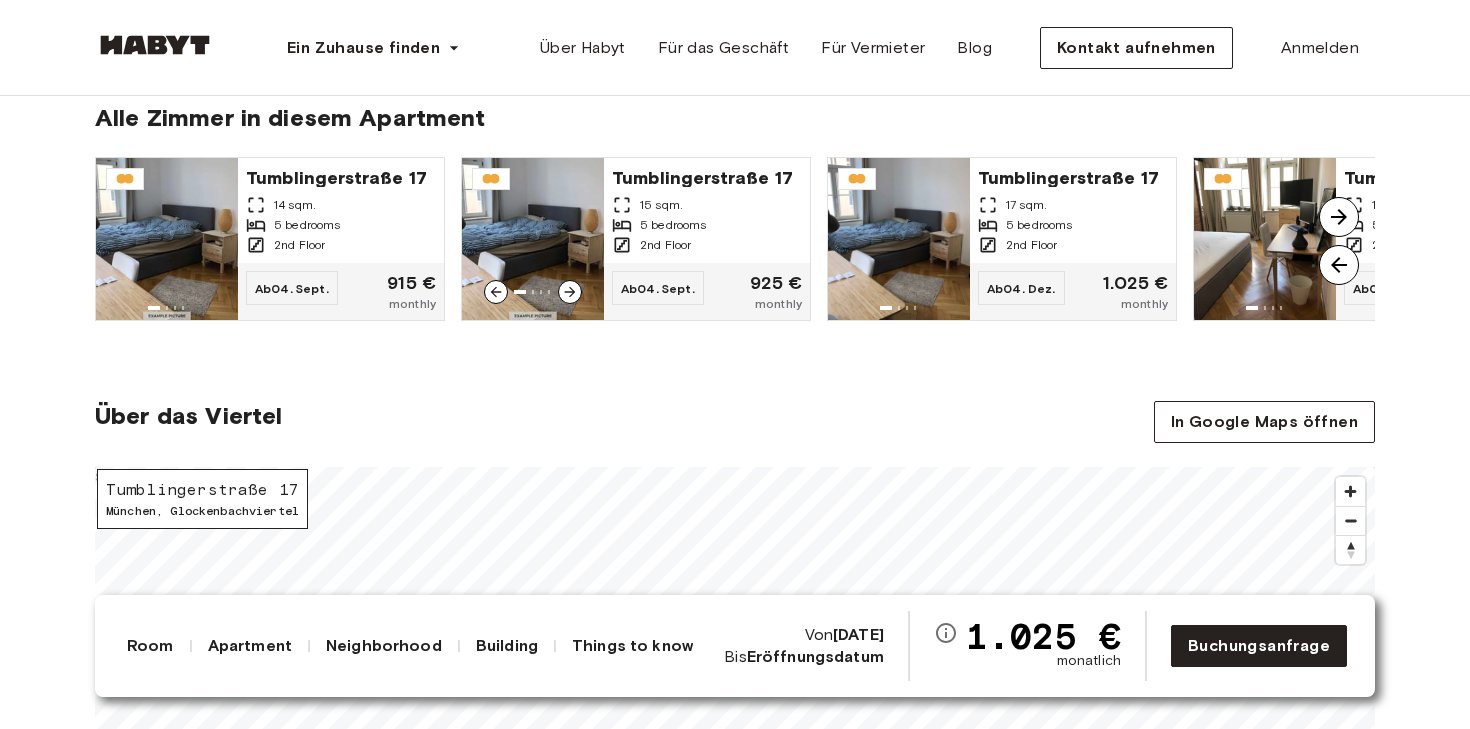scroll, scrollTop: 1539, scrollLeft: 0, axis: vertical 